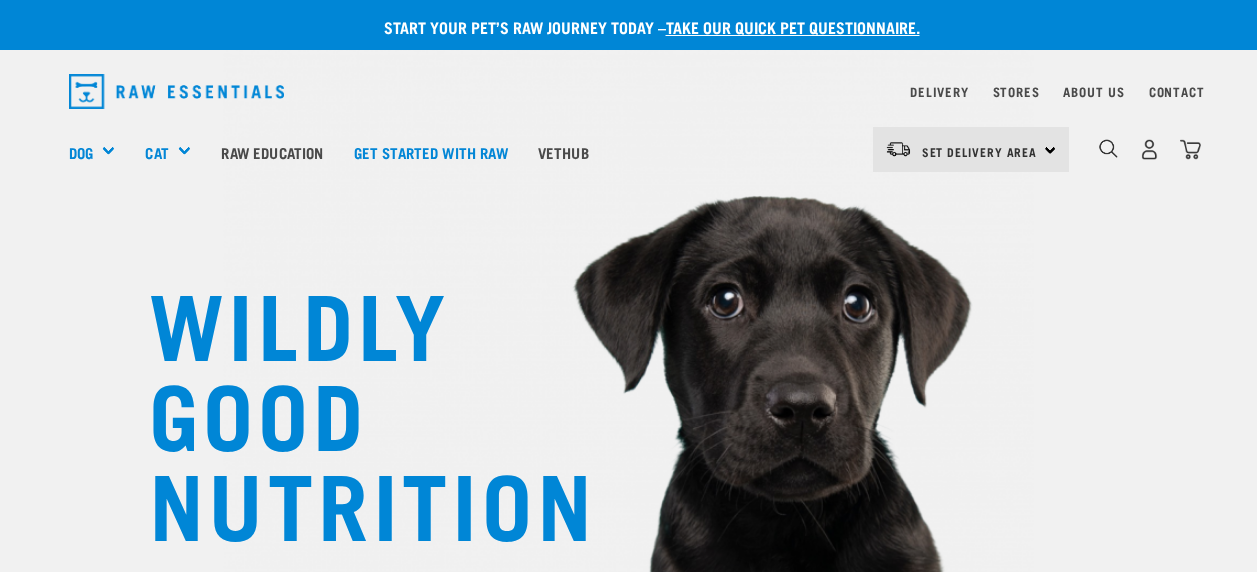 scroll, scrollTop: 0, scrollLeft: 0, axis: both 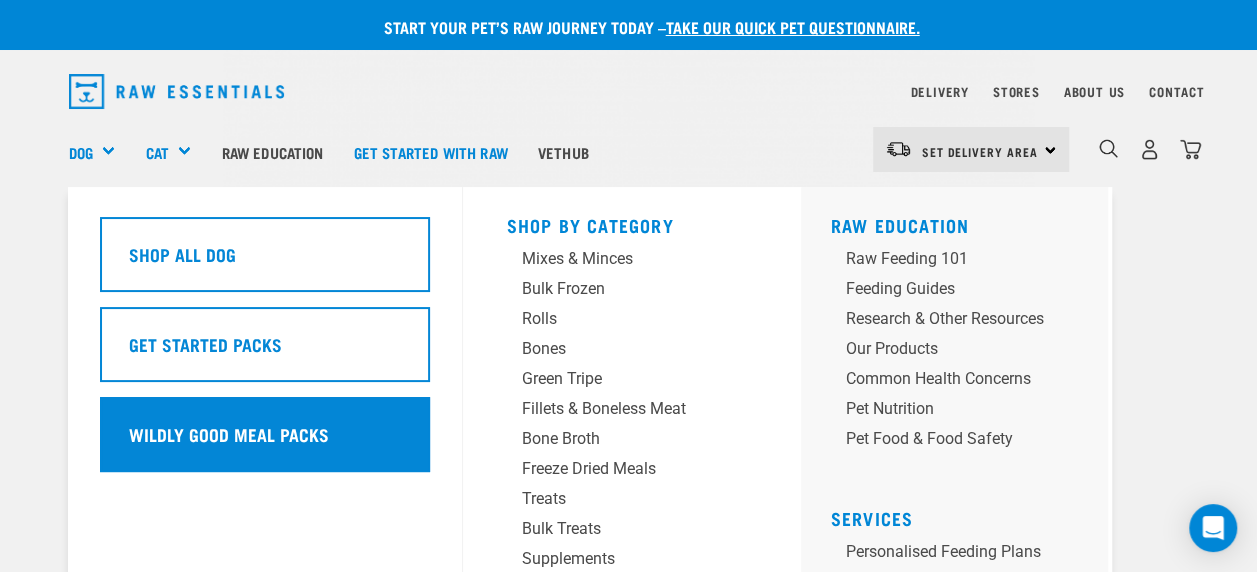 click on "Wildly Good Meal Packs" at bounding box center (229, 434) 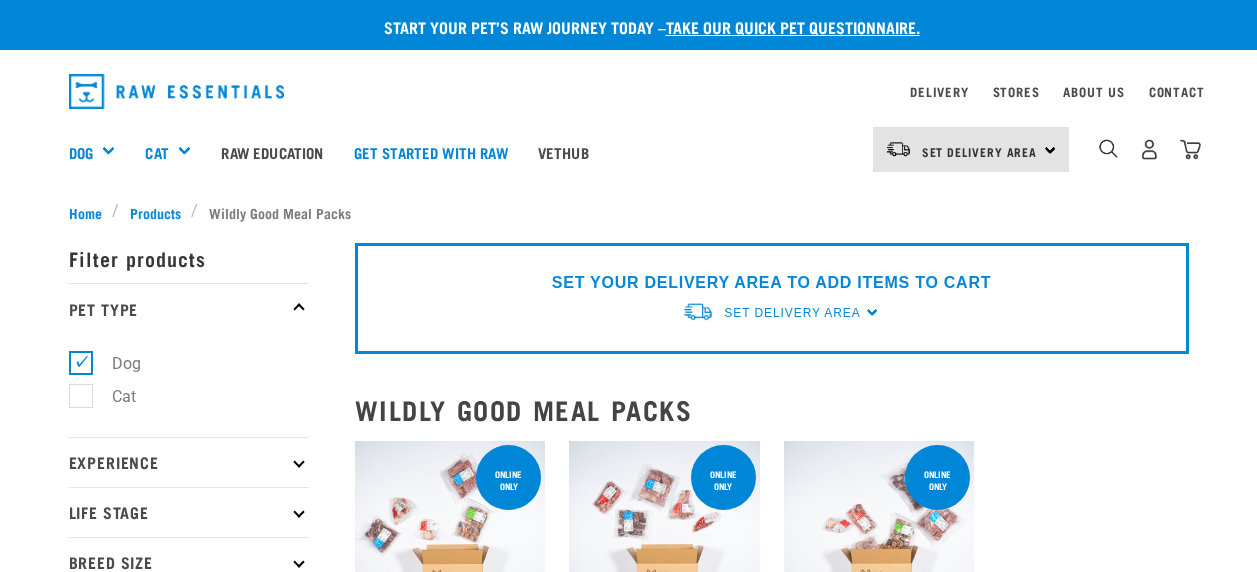 scroll, scrollTop: 0, scrollLeft: 0, axis: both 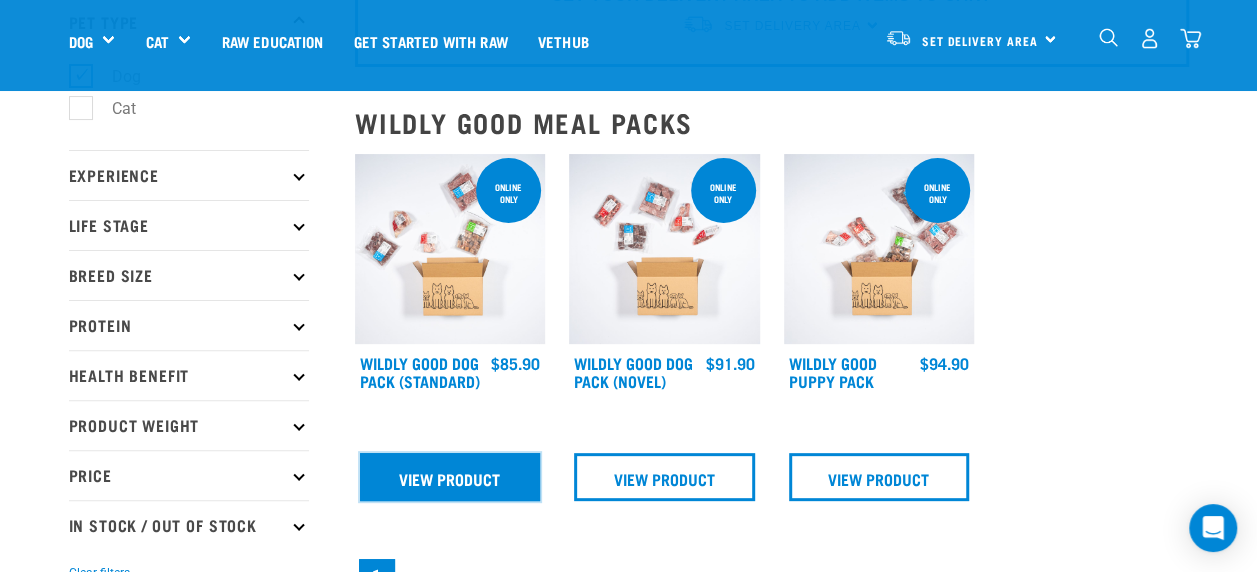 click on "View Product" at bounding box center (450, 477) 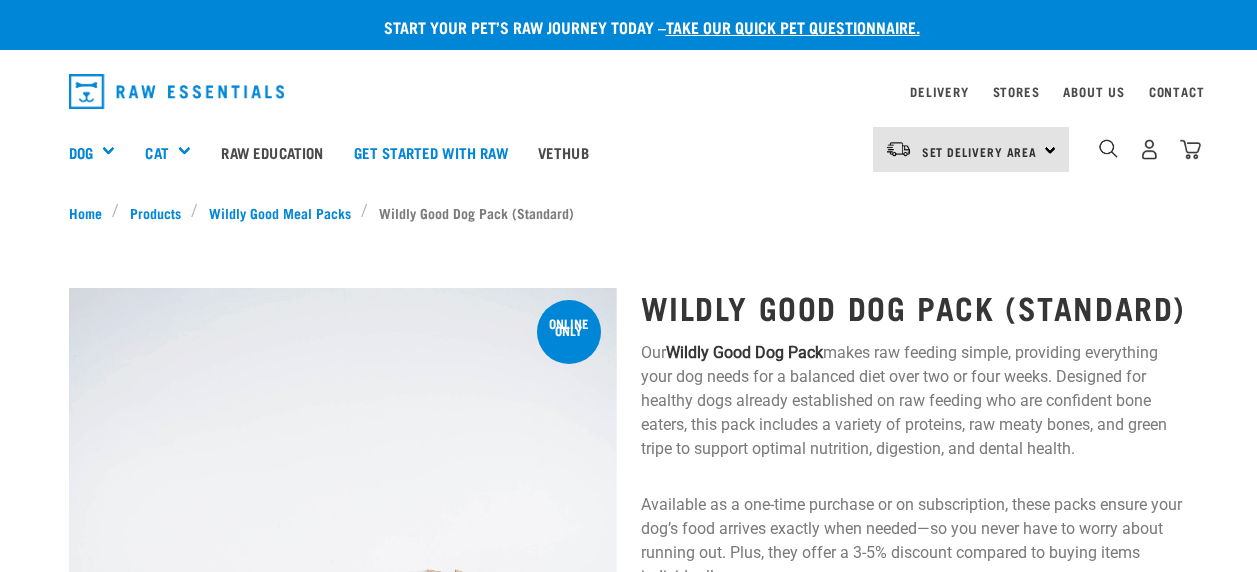 scroll, scrollTop: 0, scrollLeft: 0, axis: both 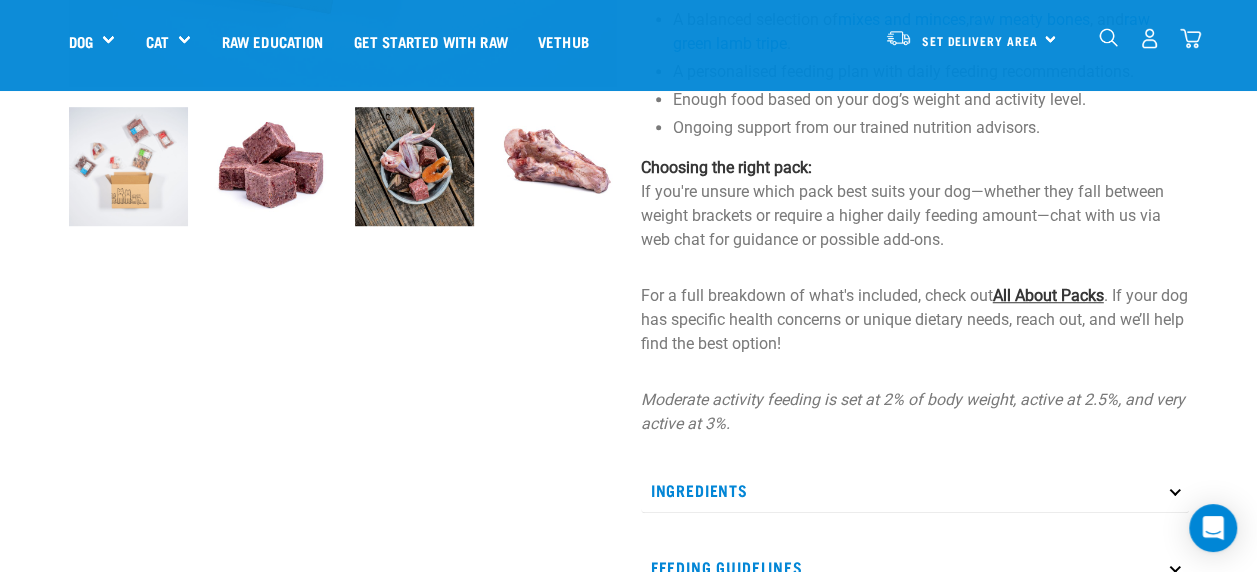 click on "All About Packs" at bounding box center (1048, 295) 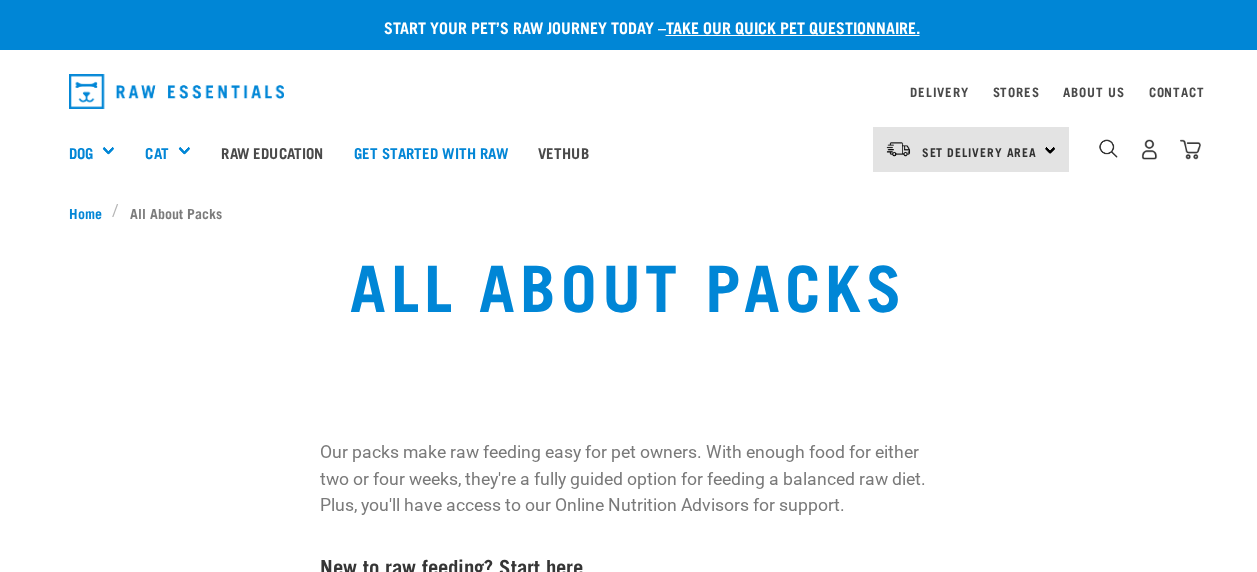 scroll, scrollTop: 0, scrollLeft: 0, axis: both 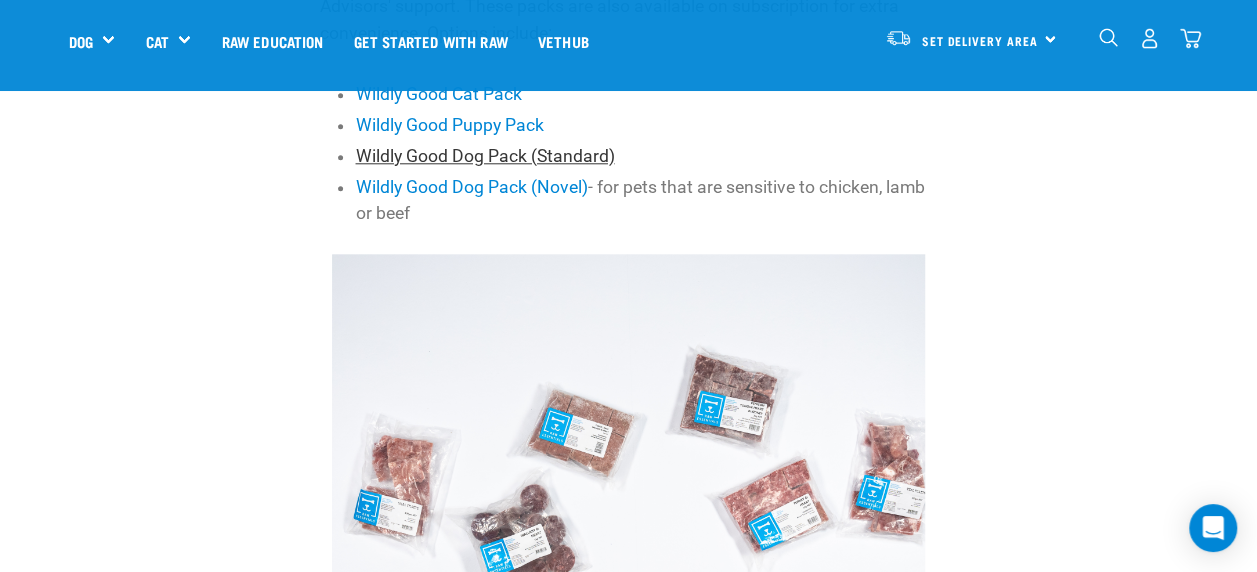 click on "Wildly Good Dog Pack (Standard)" at bounding box center [484, 156] 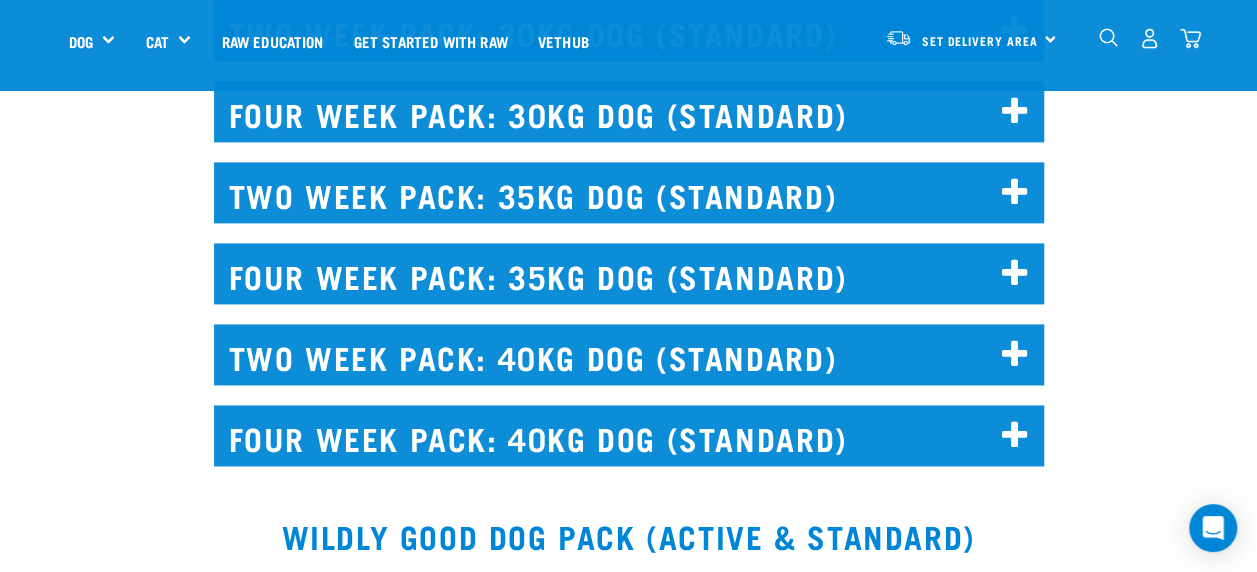 scroll, scrollTop: 5054, scrollLeft: 0, axis: vertical 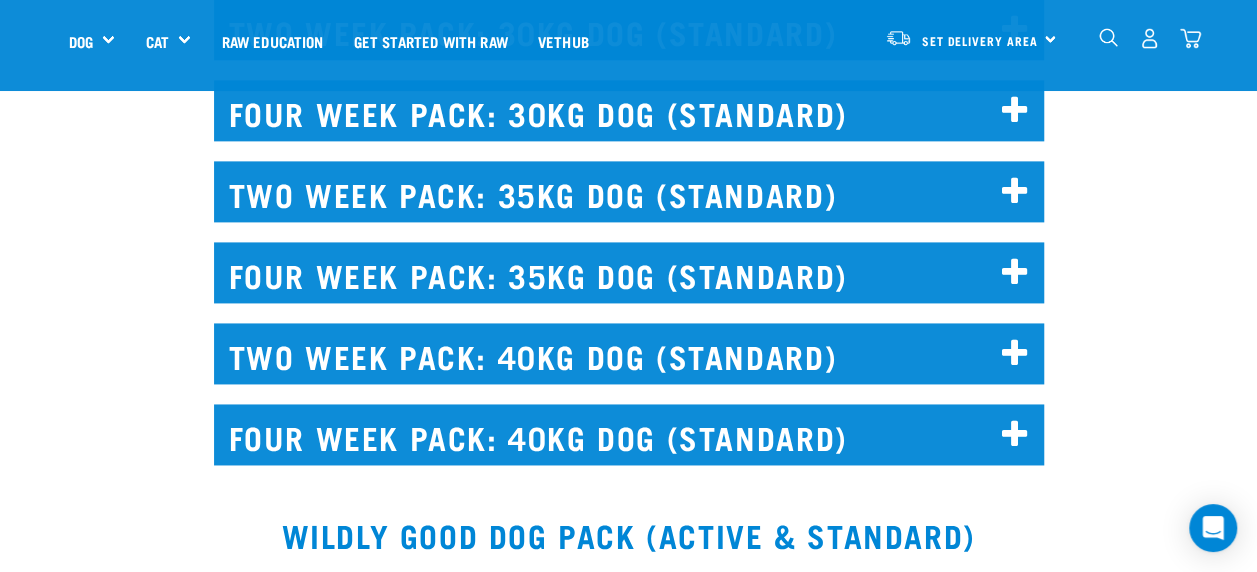 click at bounding box center (1015, 192) 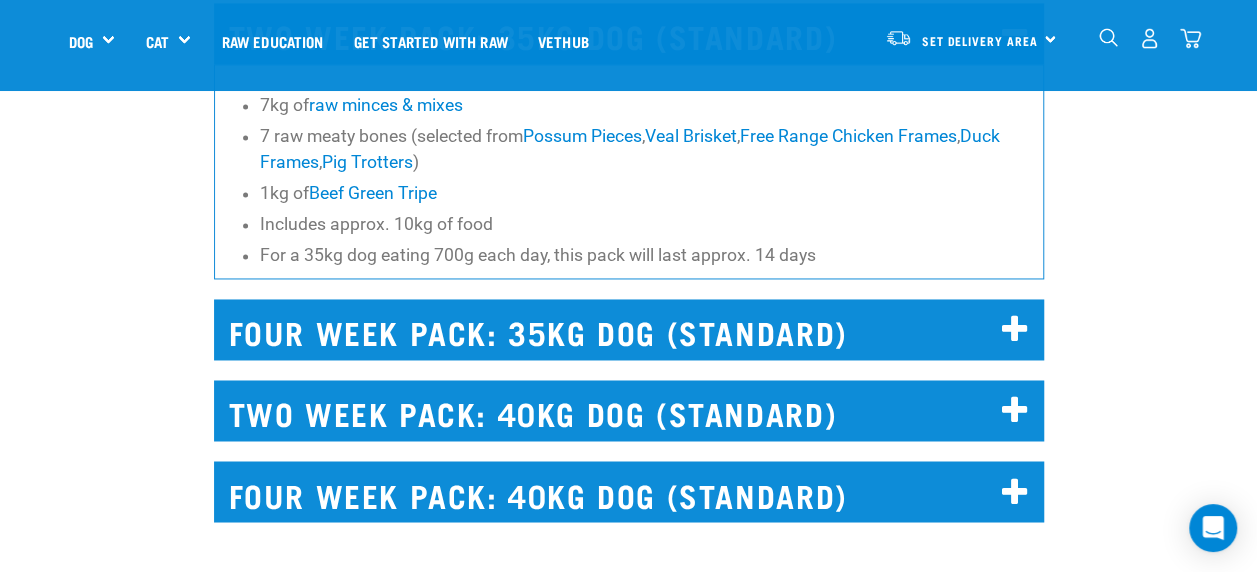 scroll, scrollTop: 5214, scrollLeft: 0, axis: vertical 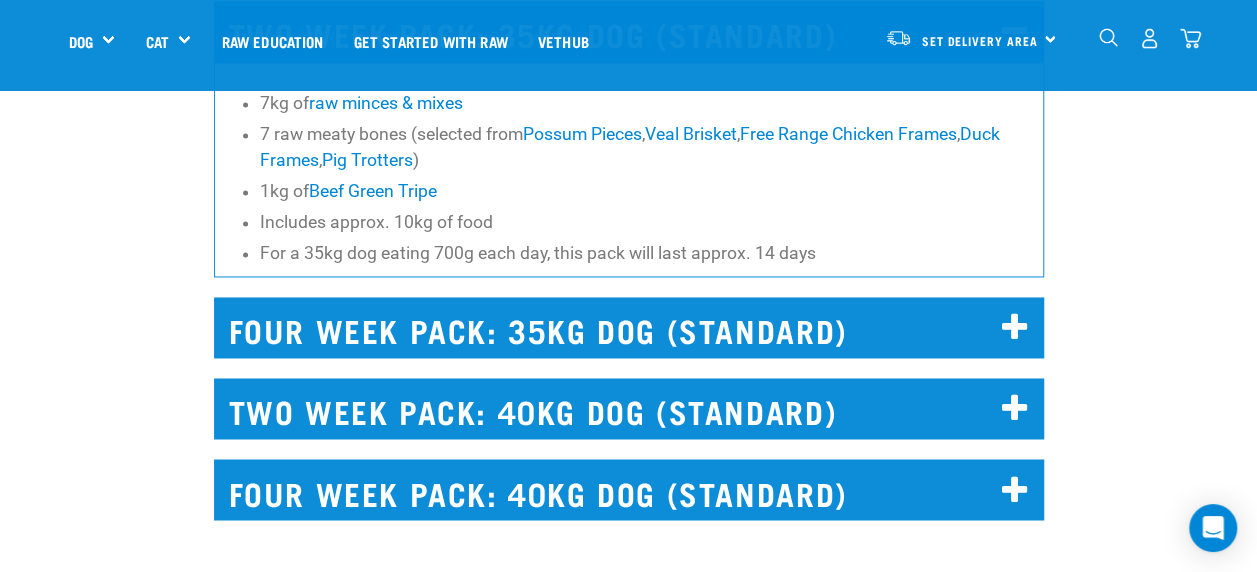 click at bounding box center [1015, 409] 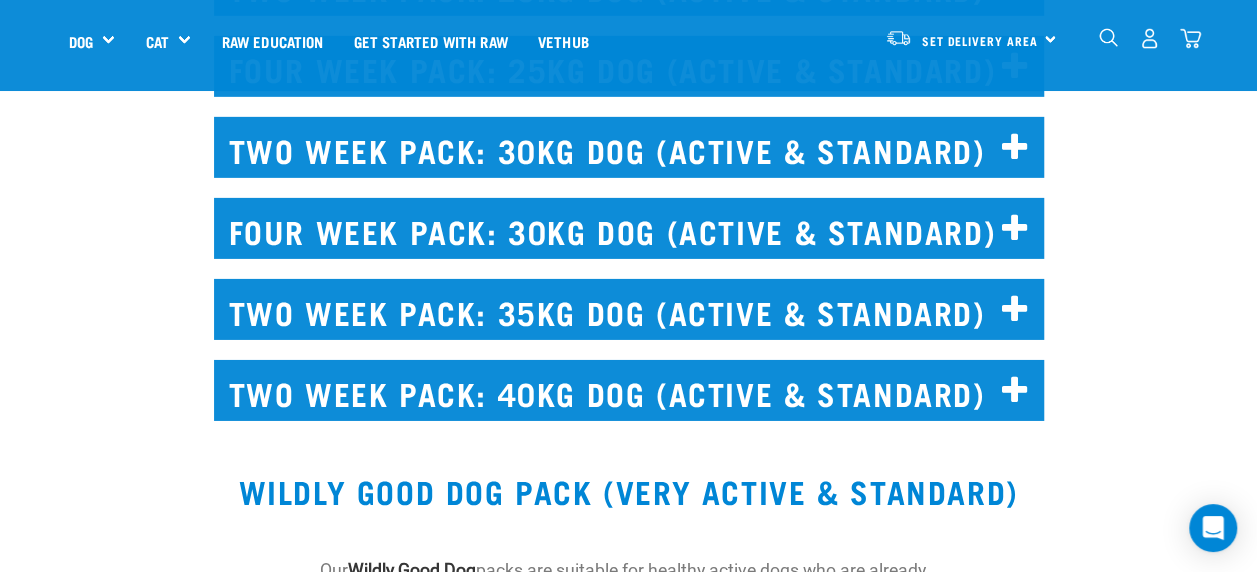 scroll, scrollTop: 6910, scrollLeft: 0, axis: vertical 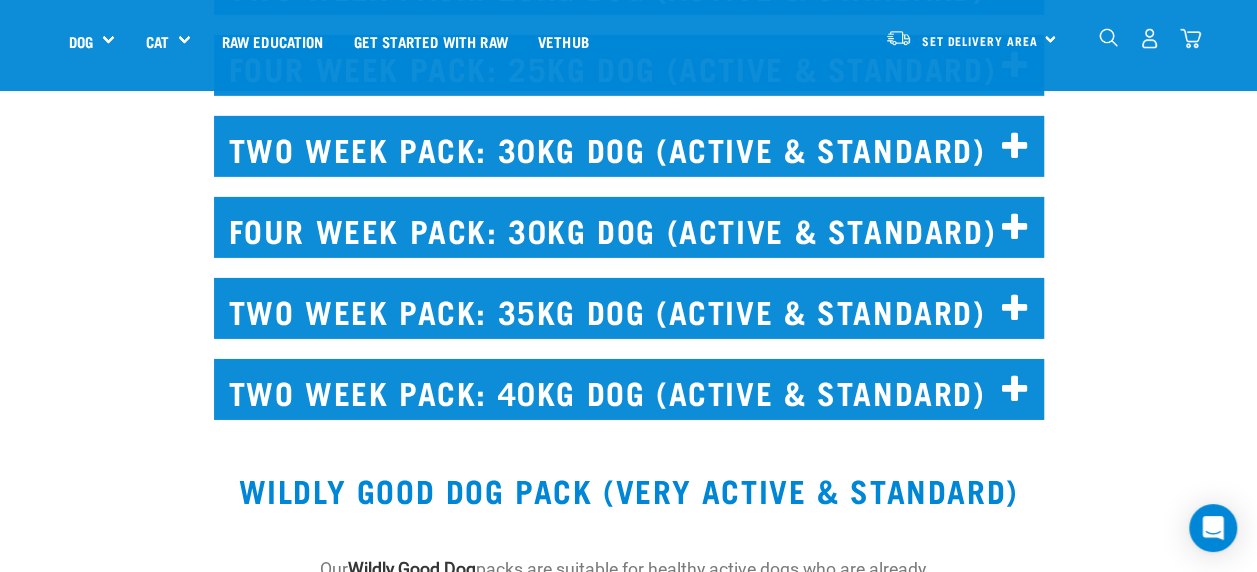 click at bounding box center [1015, 309] 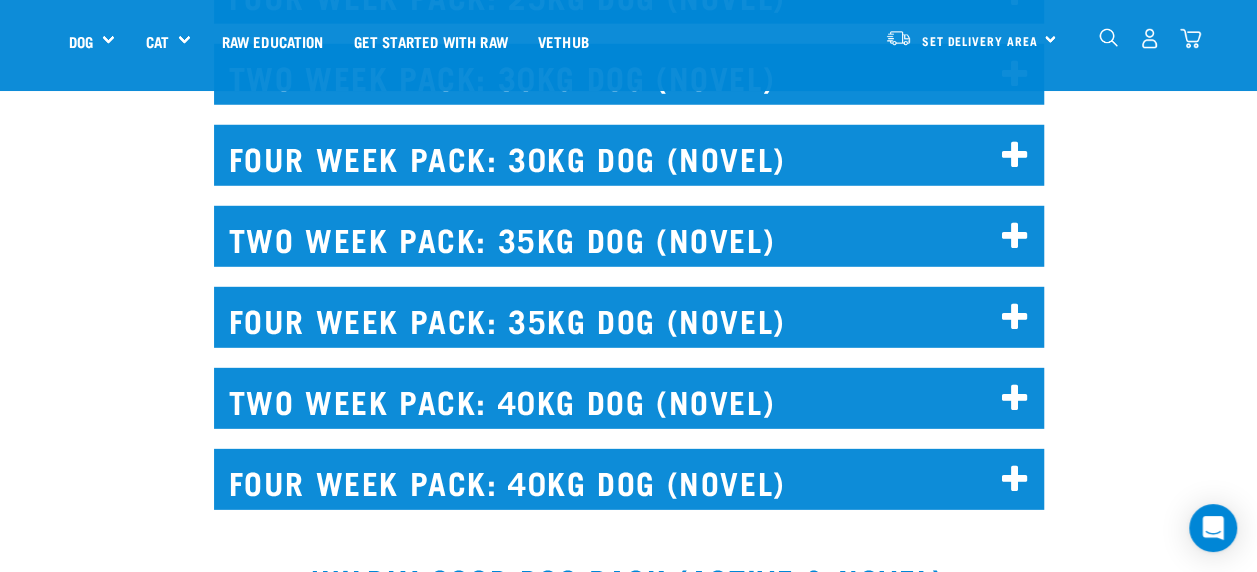 scroll, scrollTop: 10274, scrollLeft: 0, axis: vertical 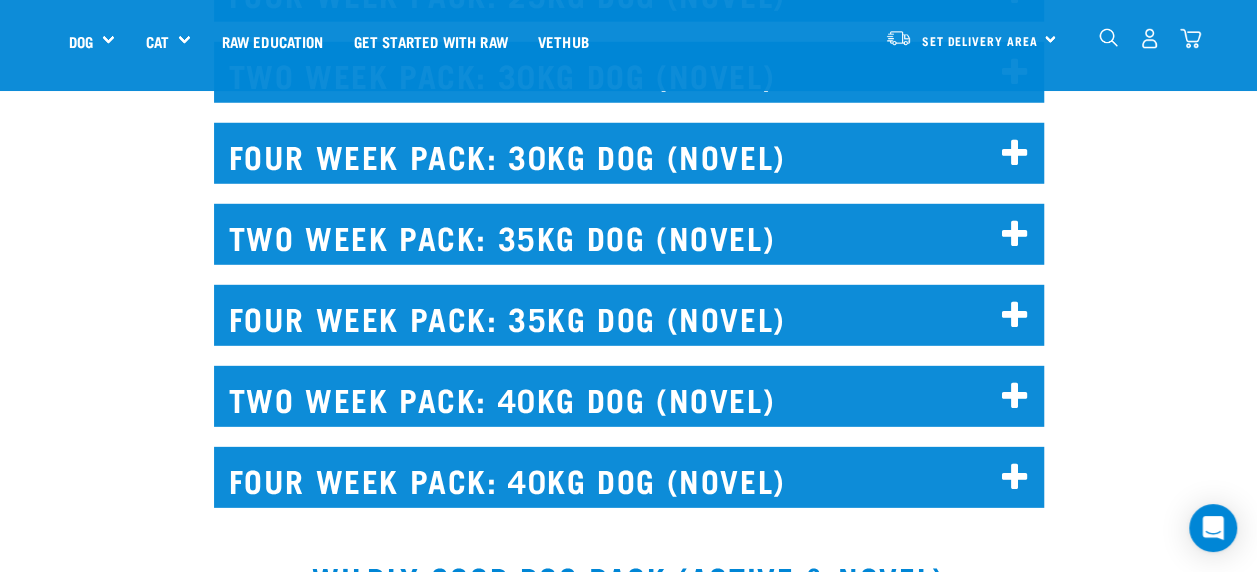 click at bounding box center [1015, 397] 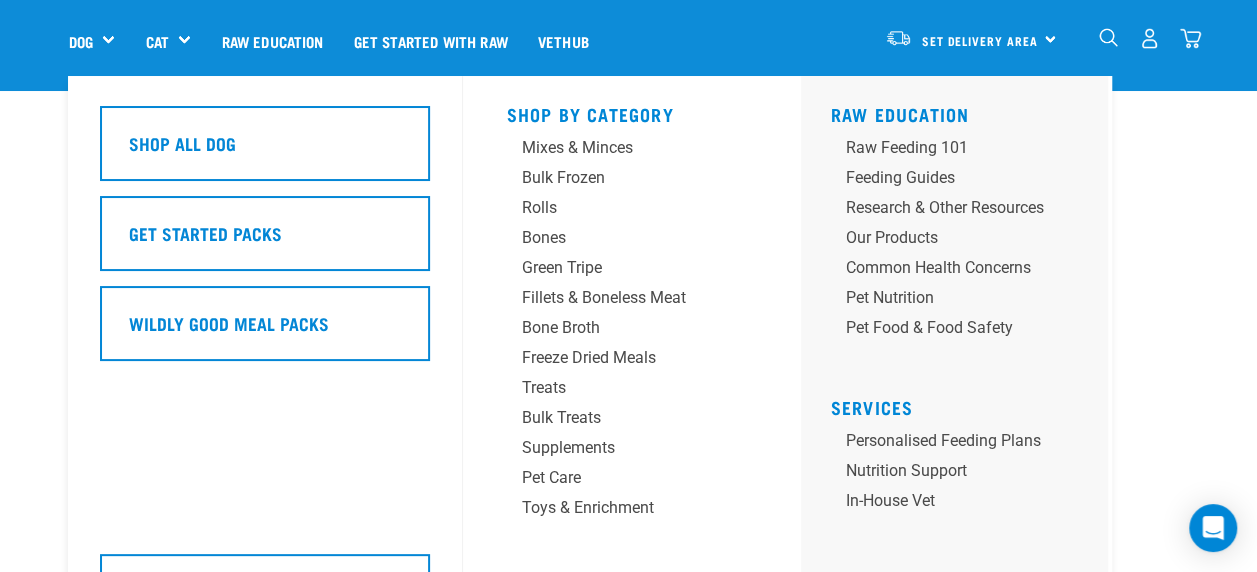 scroll, scrollTop: 188, scrollLeft: 0, axis: vertical 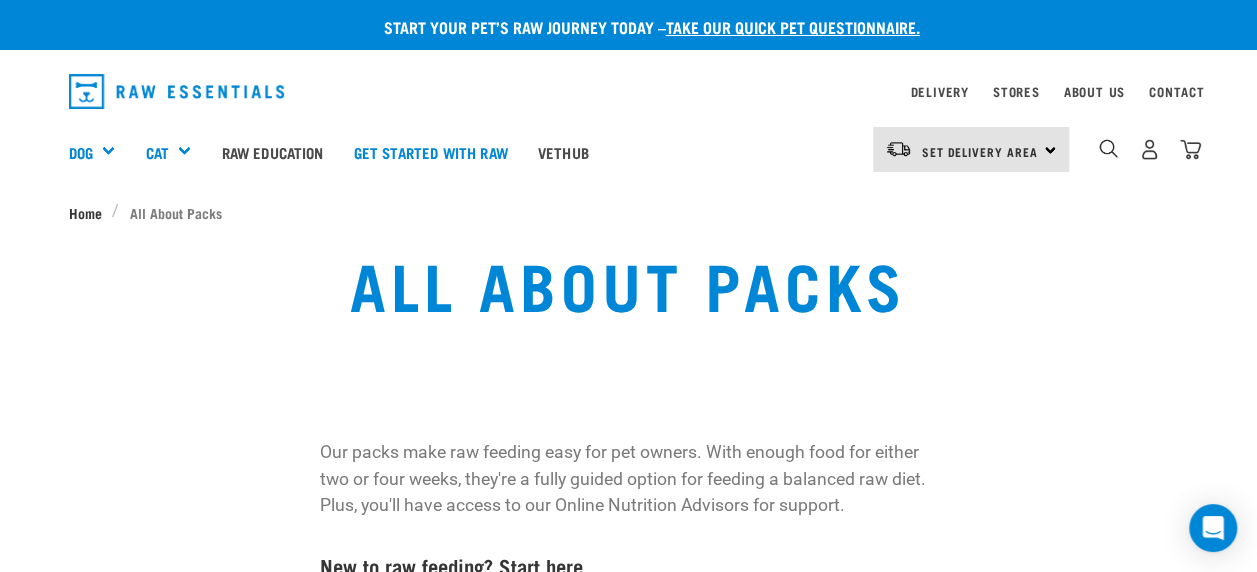 click on "Home" at bounding box center [85, 212] 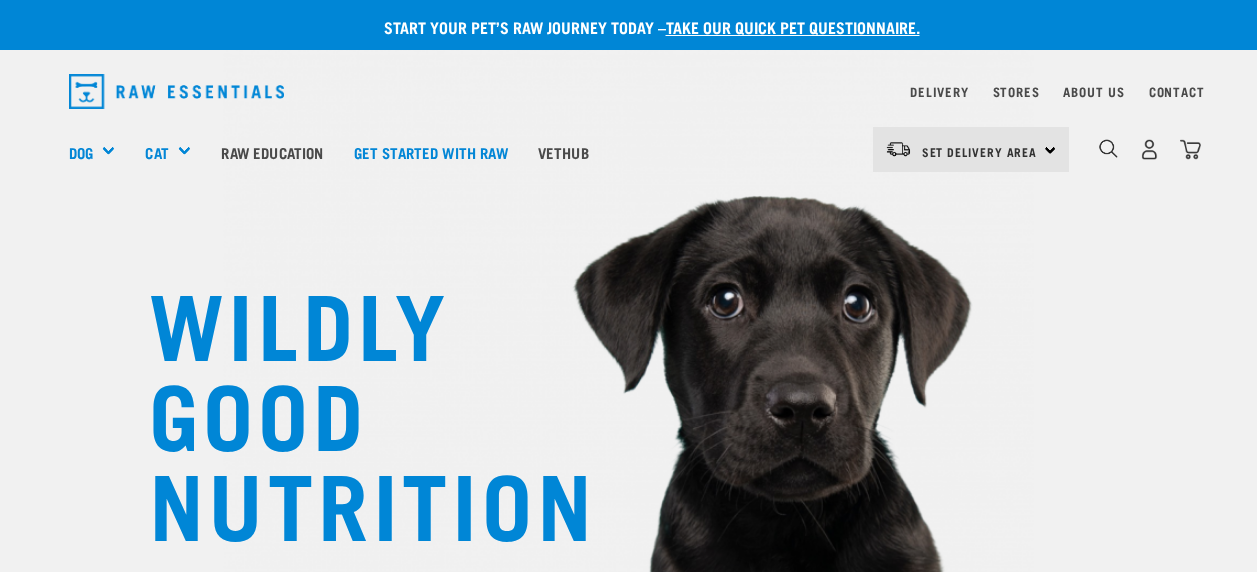 scroll, scrollTop: 0, scrollLeft: 0, axis: both 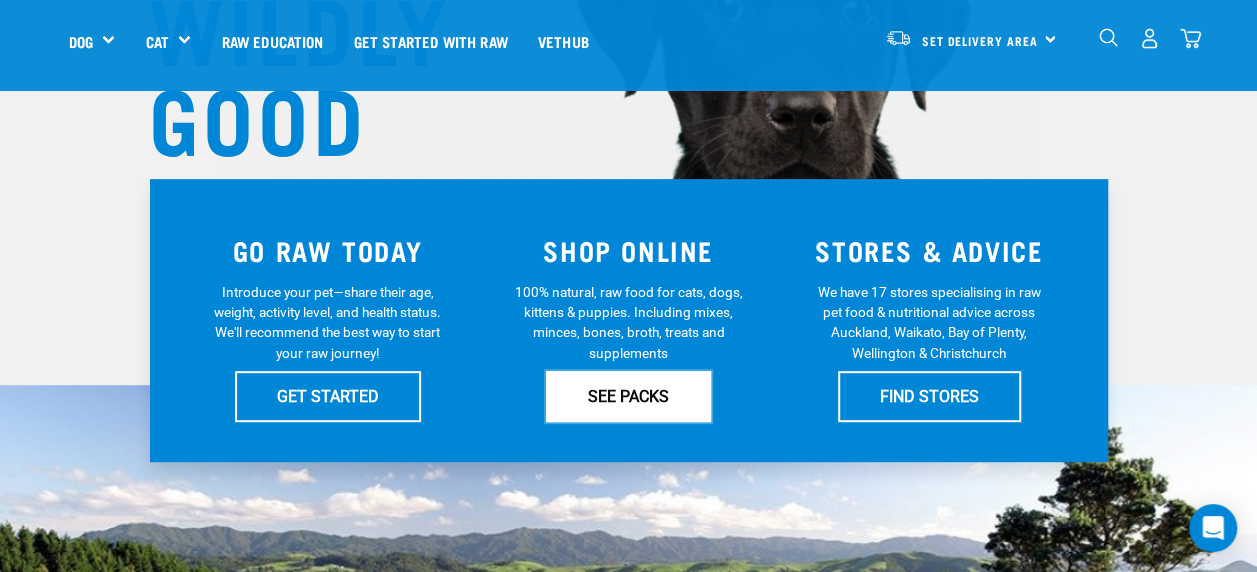click on "SEE PACKS" at bounding box center [628, 396] 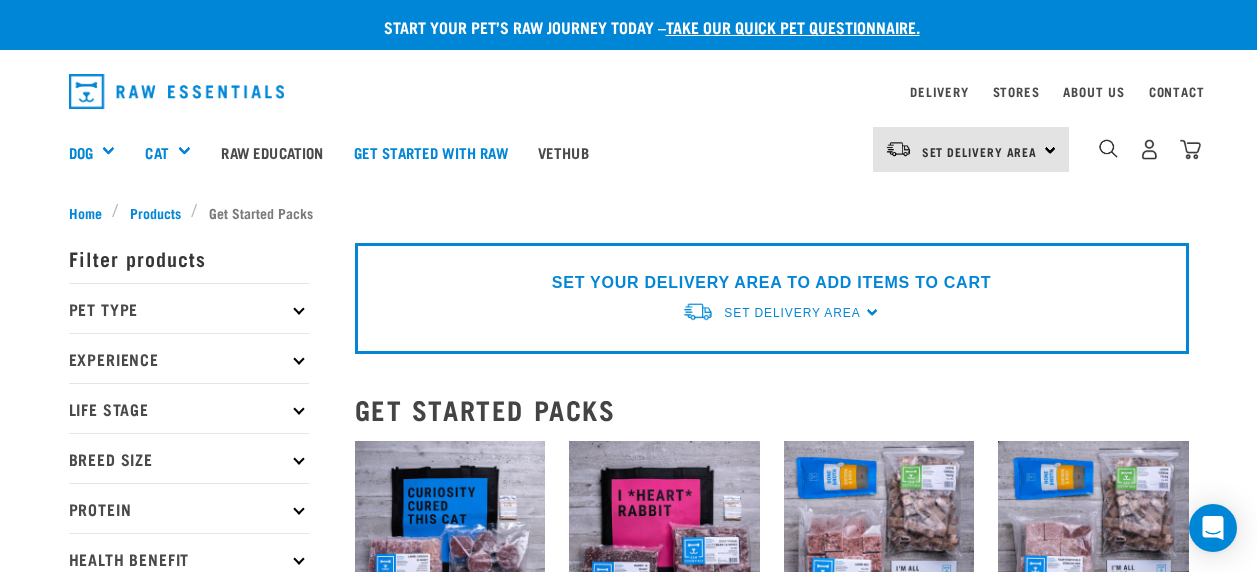 scroll, scrollTop: 0, scrollLeft: 0, axis: both 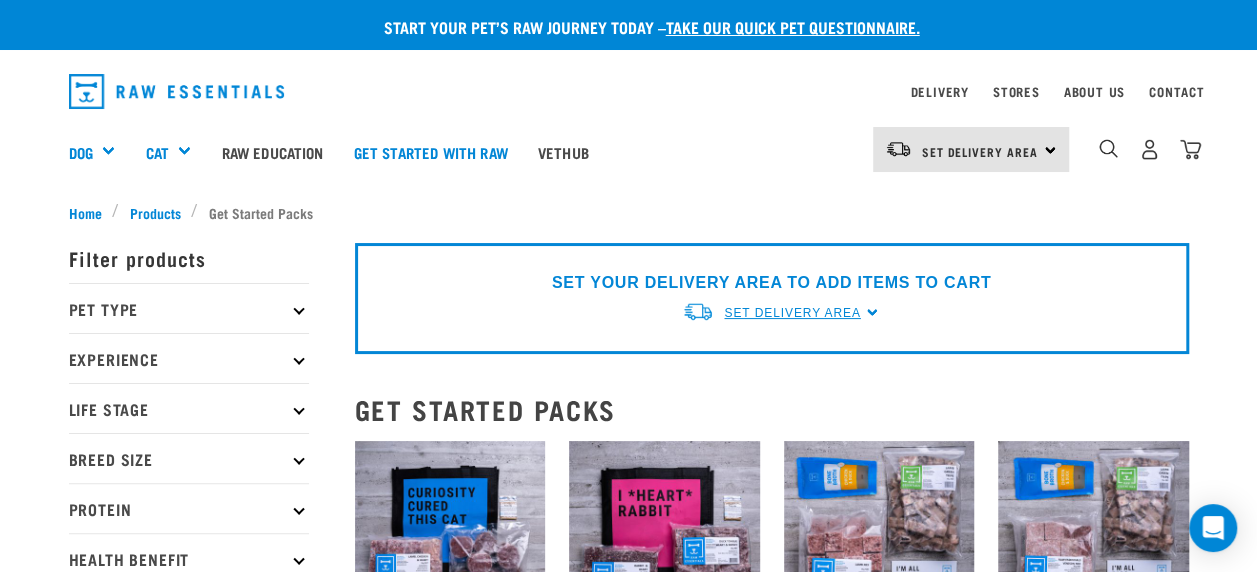 click on "Set Delivery Area" at bounding box center (792, 313) 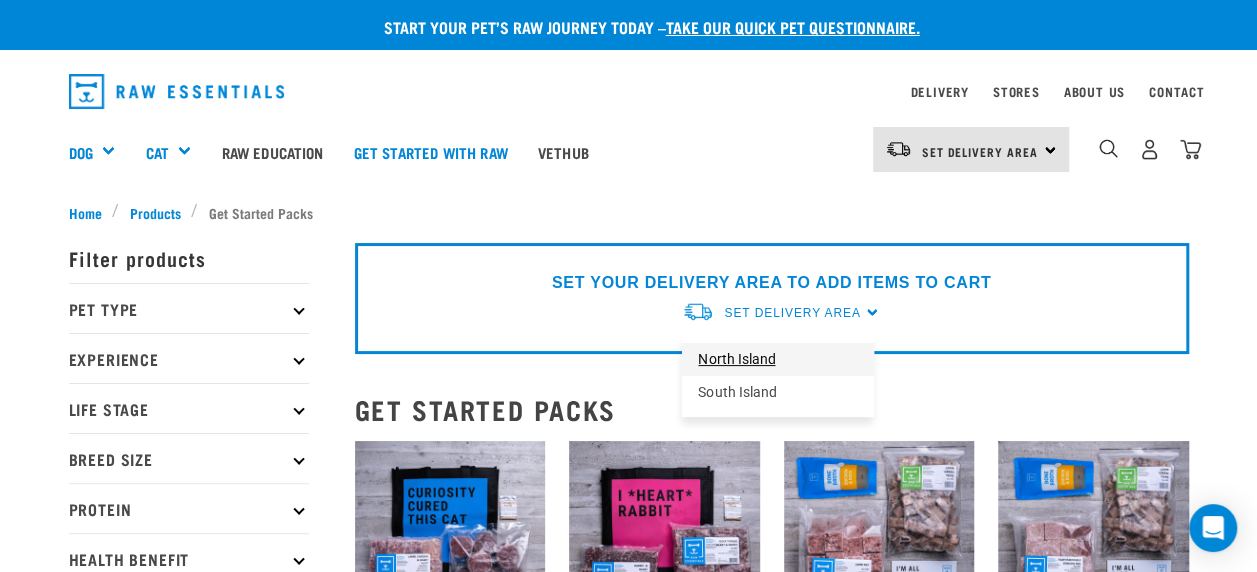 click on "North Island" at bounding box center (778, 359) 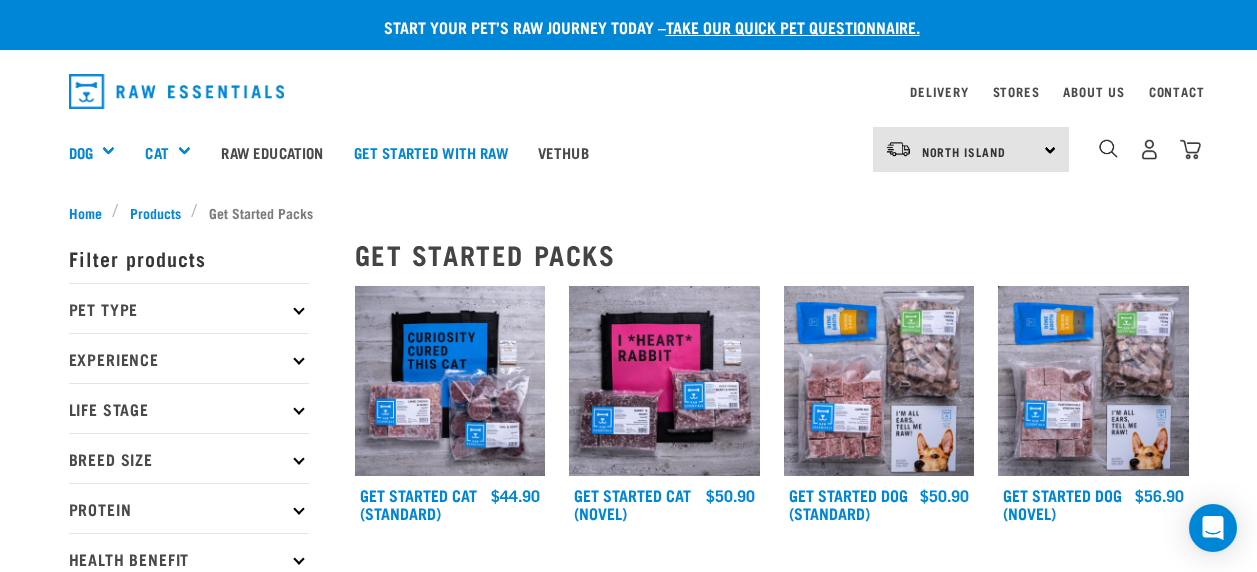scroll, scrollTop: 34, scrollLeft: 0, axis: vertical 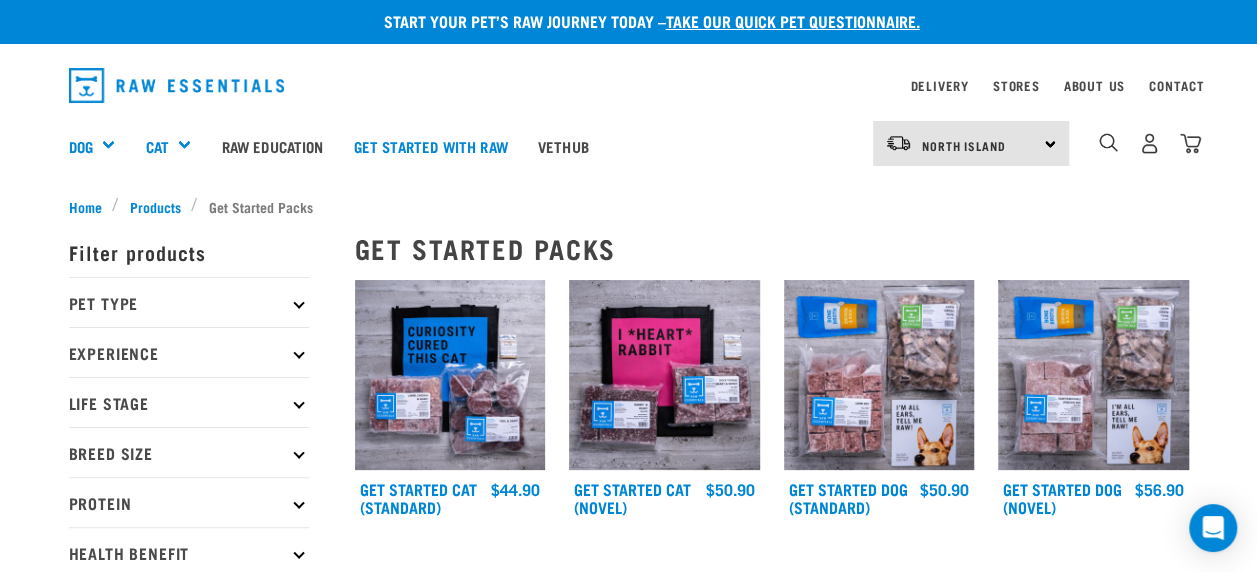 click on "×
Filter products
Pet Type
Dog
Cat
Experience
New Raw Feeder
Experienced Raw Feeder
Life Stage
Cat" at bounding box center (200, 835) 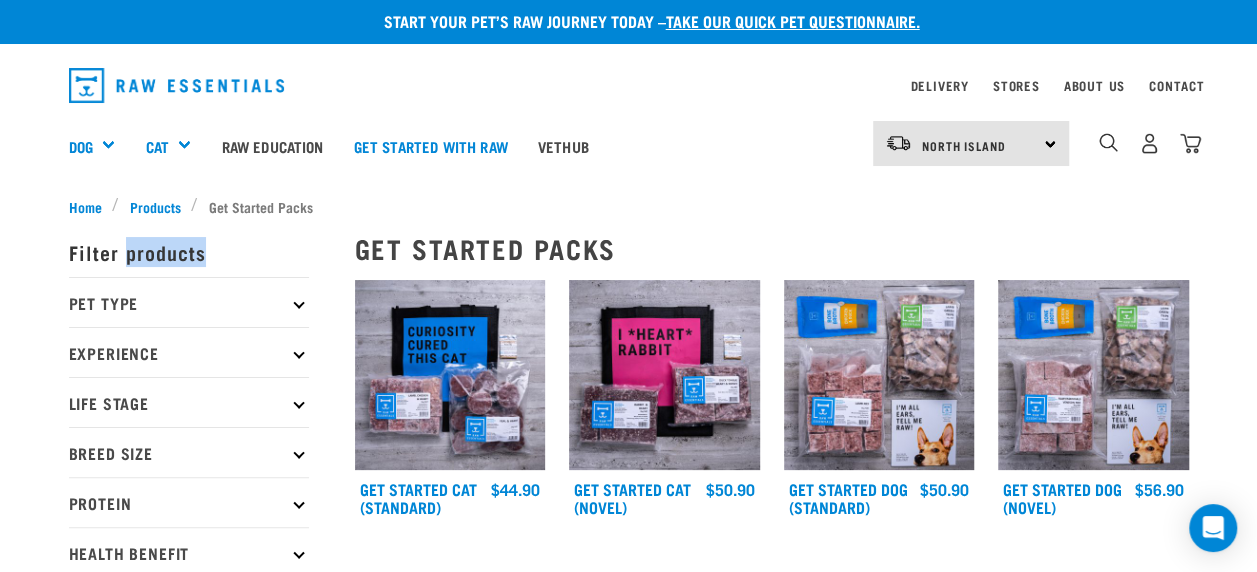 click on "×
Filter products
Pet Type
Dog
Cat
Experience
New Raw Feeder
Experienced Raw Feeder
Life Stage
Cat" at bounding box center (200, 835) 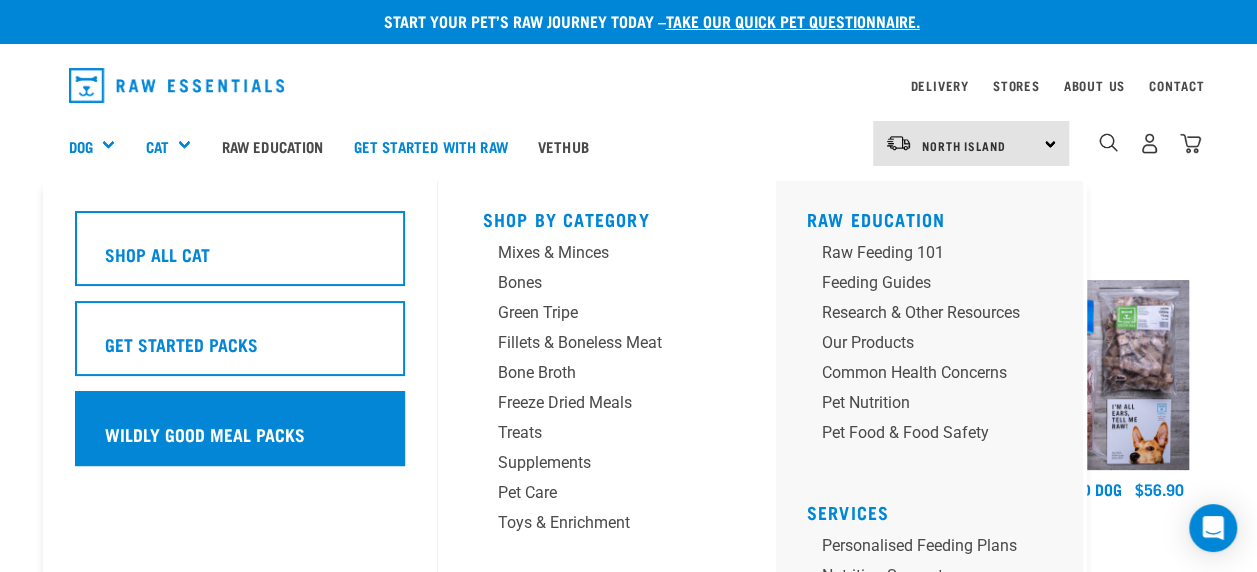 click on "Wildly Good Meal Packs" at bounding box center [204, 434] 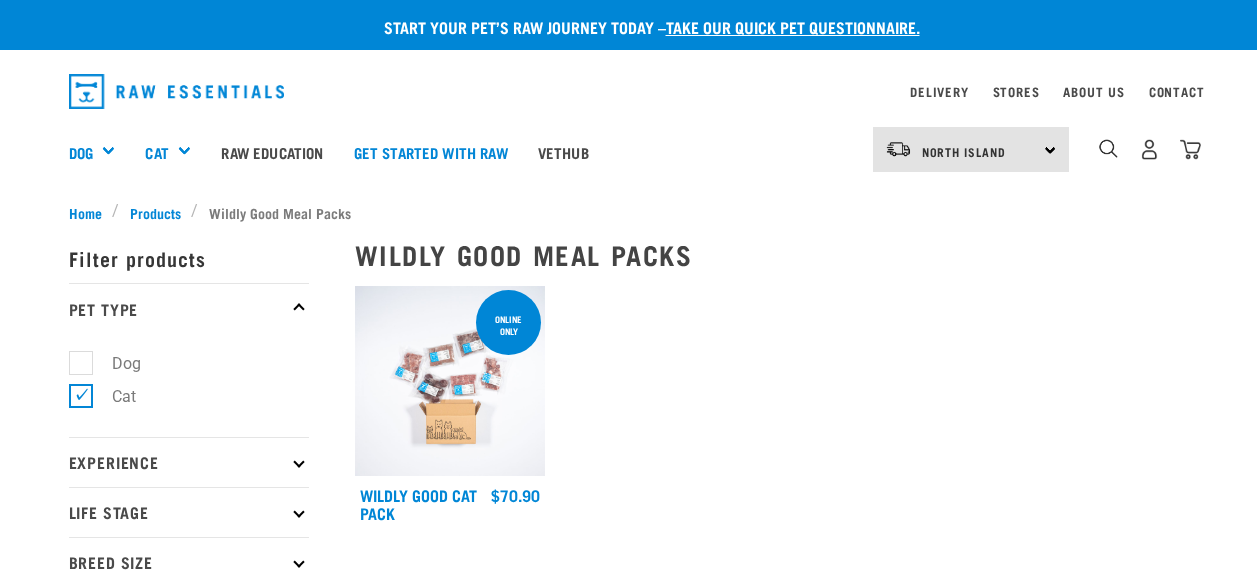 scroll, scrollTop: 0, scrollLeft: 0, axis: both 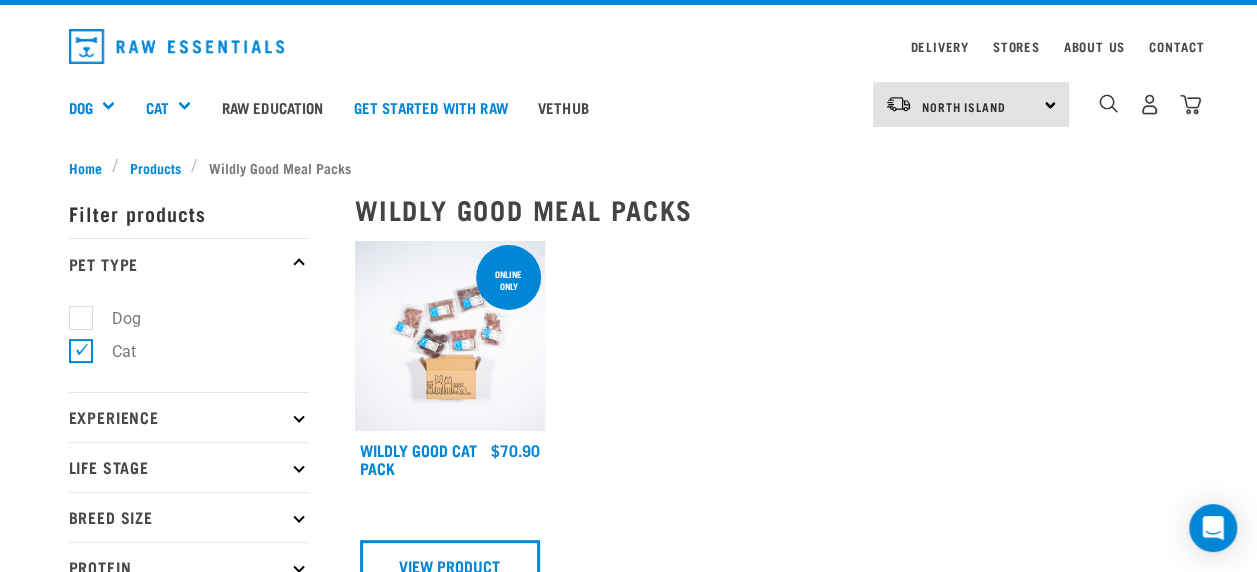 click on "Dog" at bounding box center [114, 318] 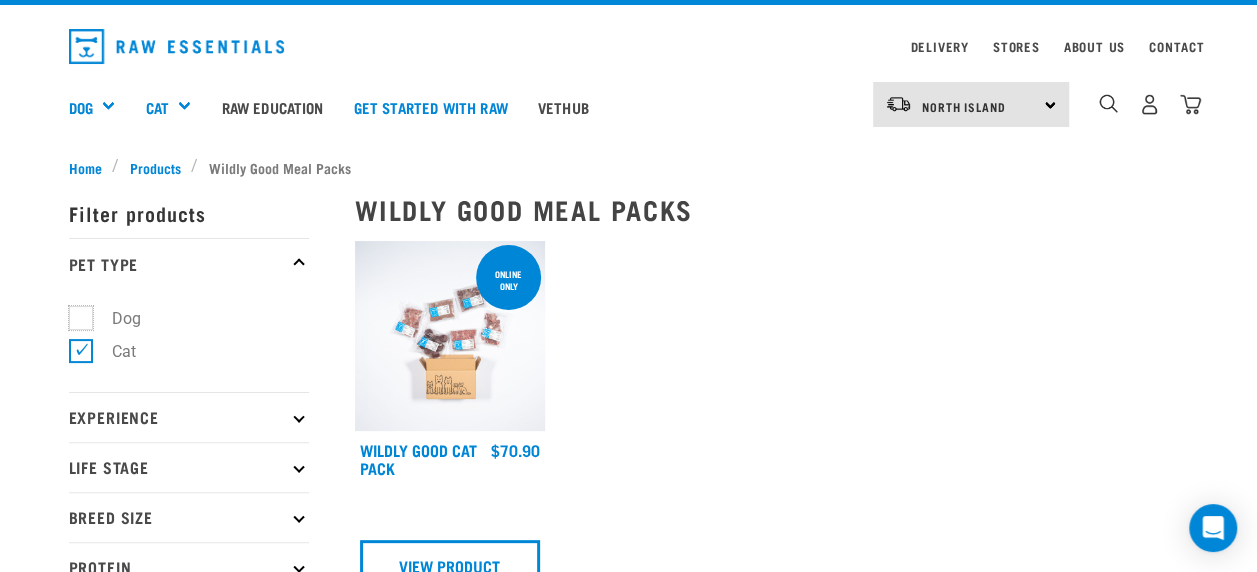 click on "Dog" at bounding box center (75, 314) 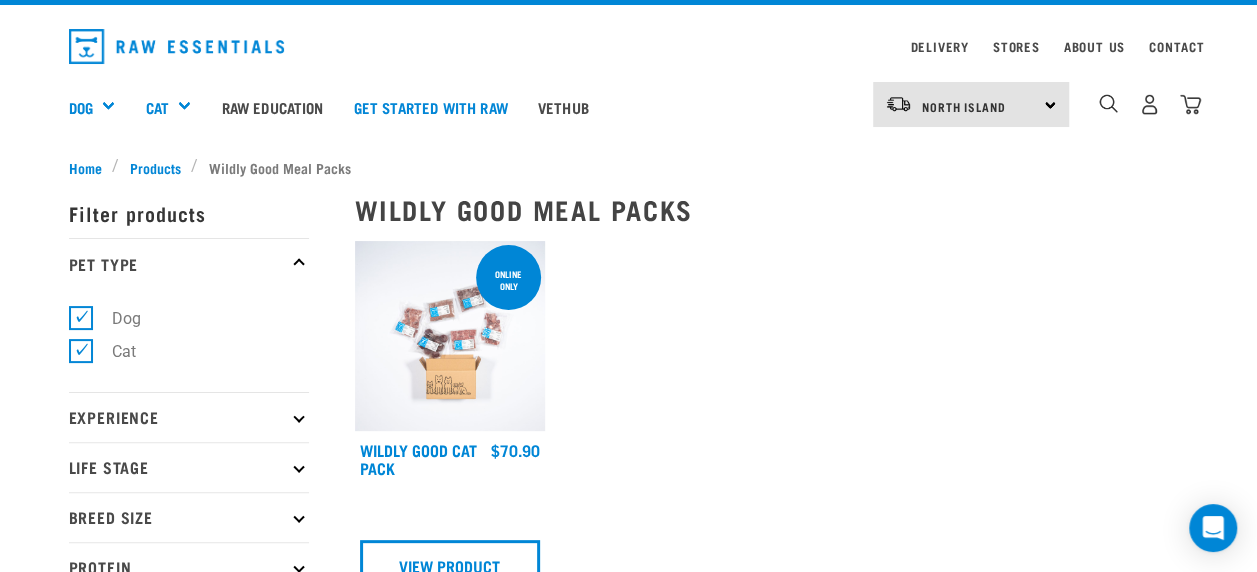 click on "Cat" at bounding box center (112, 351) 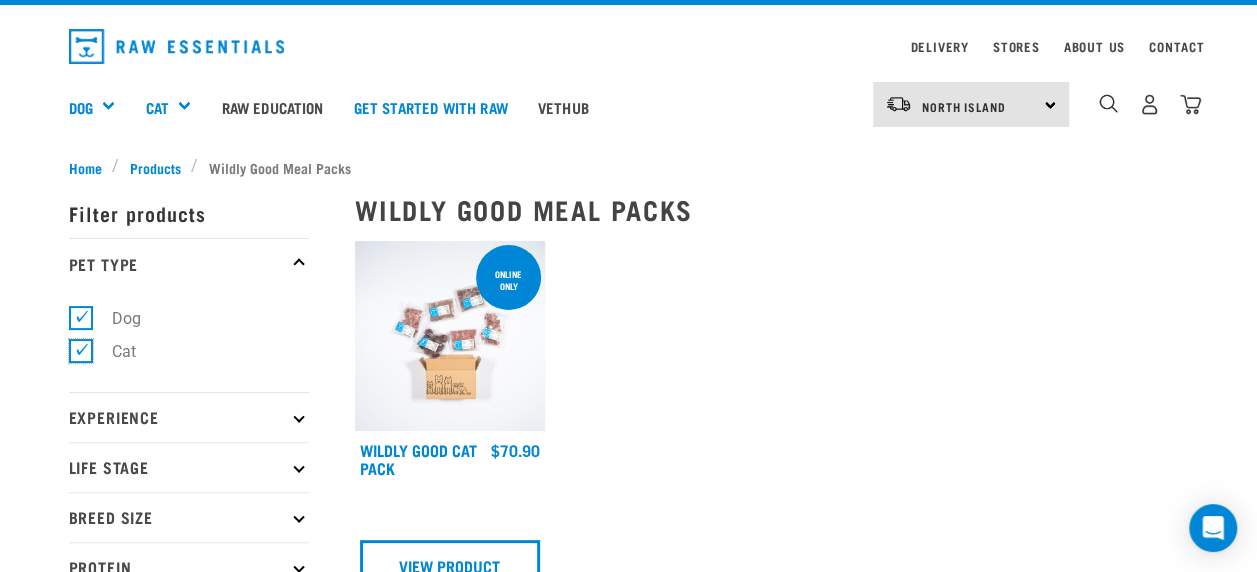 click on "Cat" at bounding box center [75, 347] 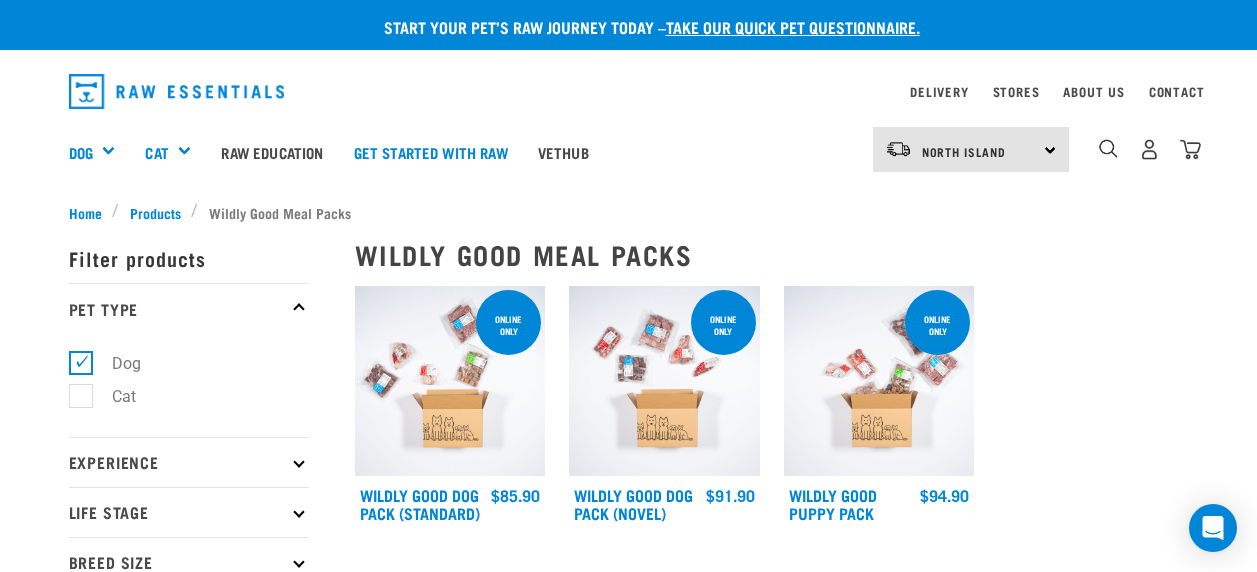 scroll, scrollTop: 0, scrollLeft: 0, axis: both 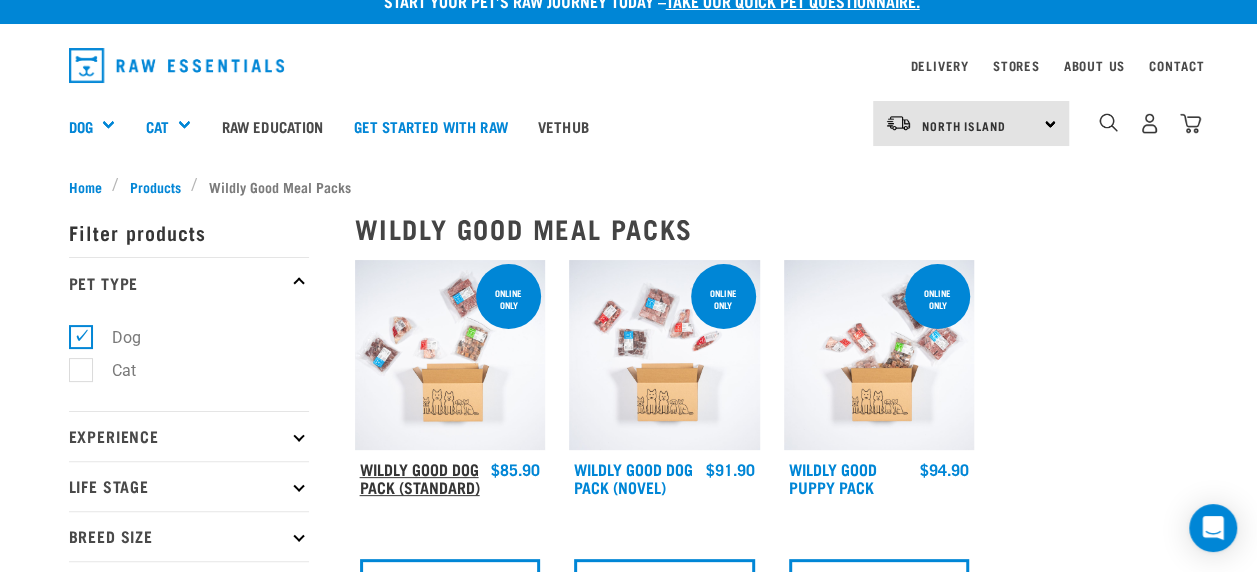 click on "Wildly Good Dog Pack (Standard)" at bounding box center [420, 477] 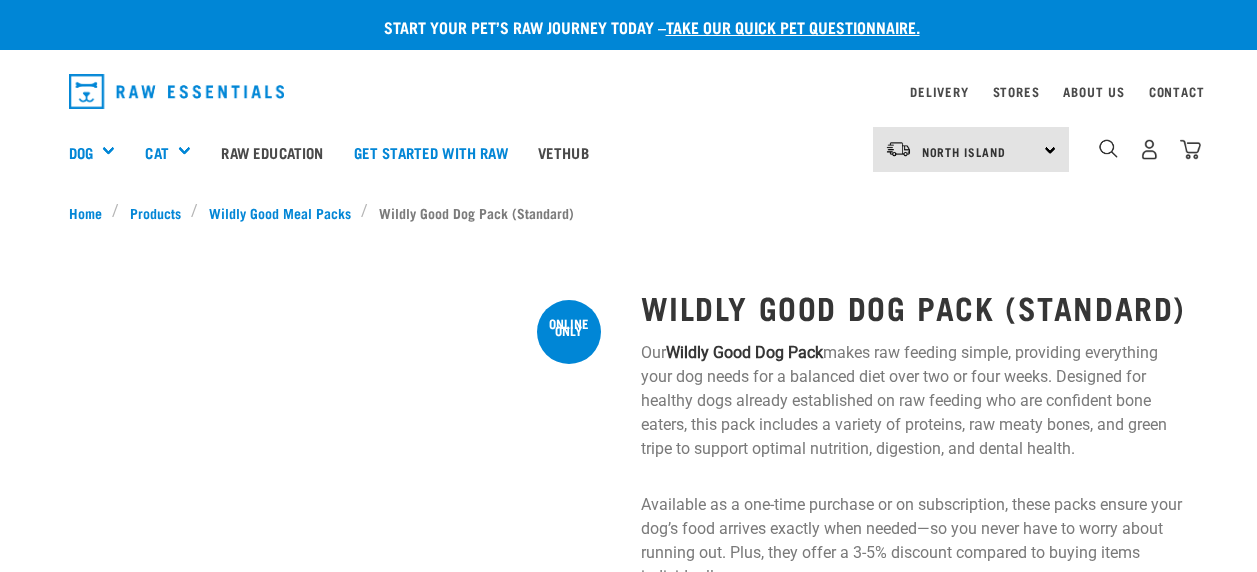 scroll, scrollTop: 0, scrollLeft: 0, axis: both 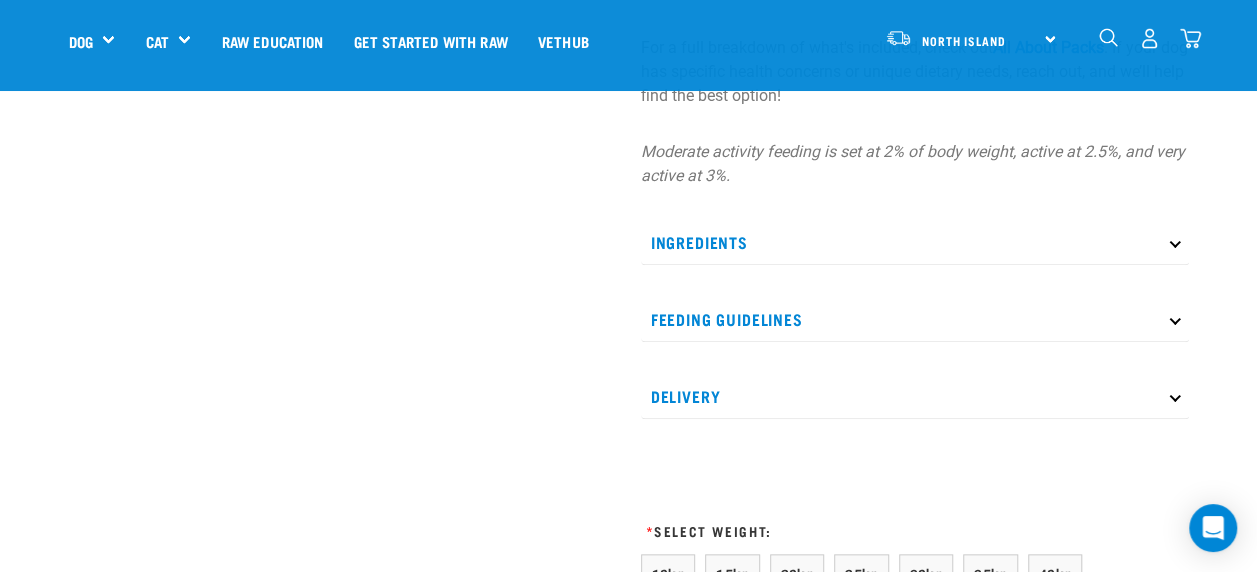 click at bounding box center (1174, 318) 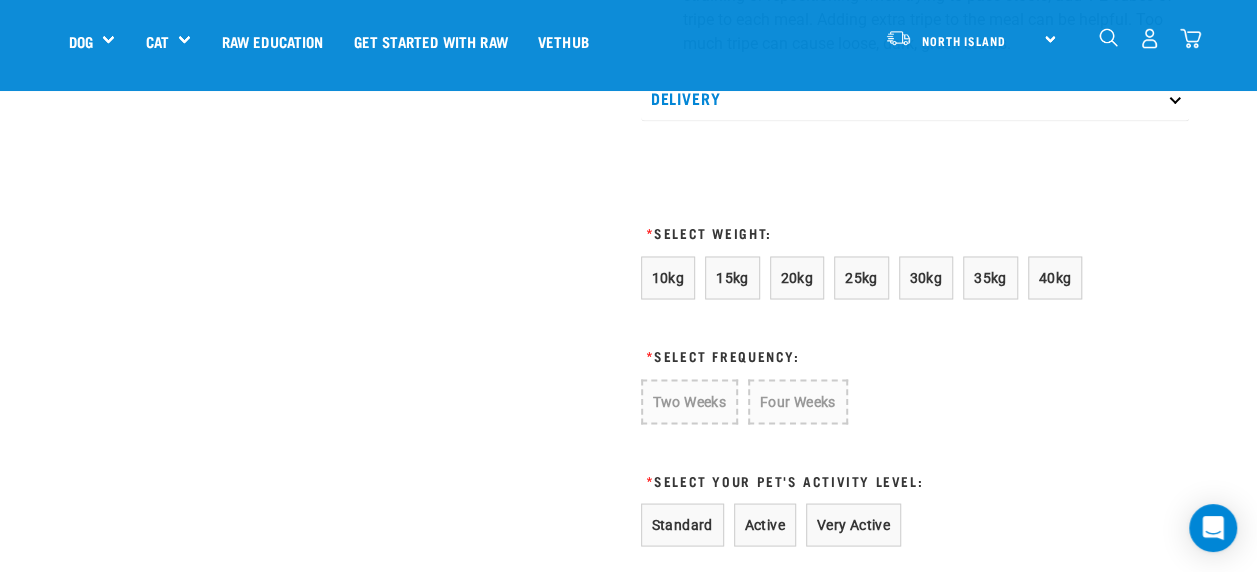 scroll, scrollTop: 1619, scrollLeft: 0, axis: vertical 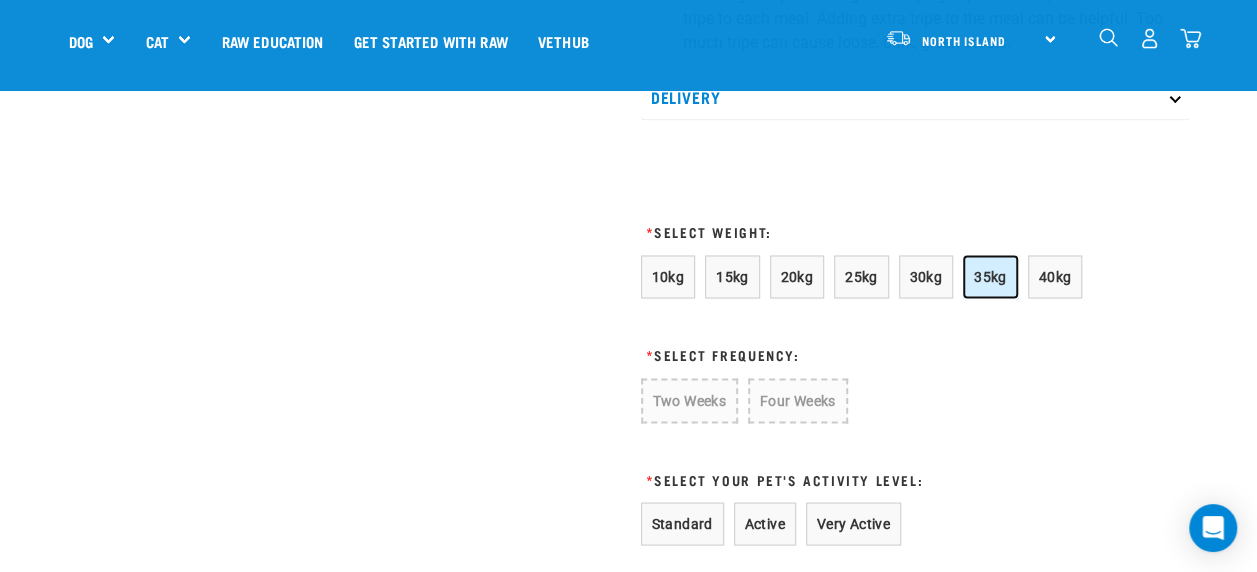 click on "35kg" at bounding box center [990, 276] 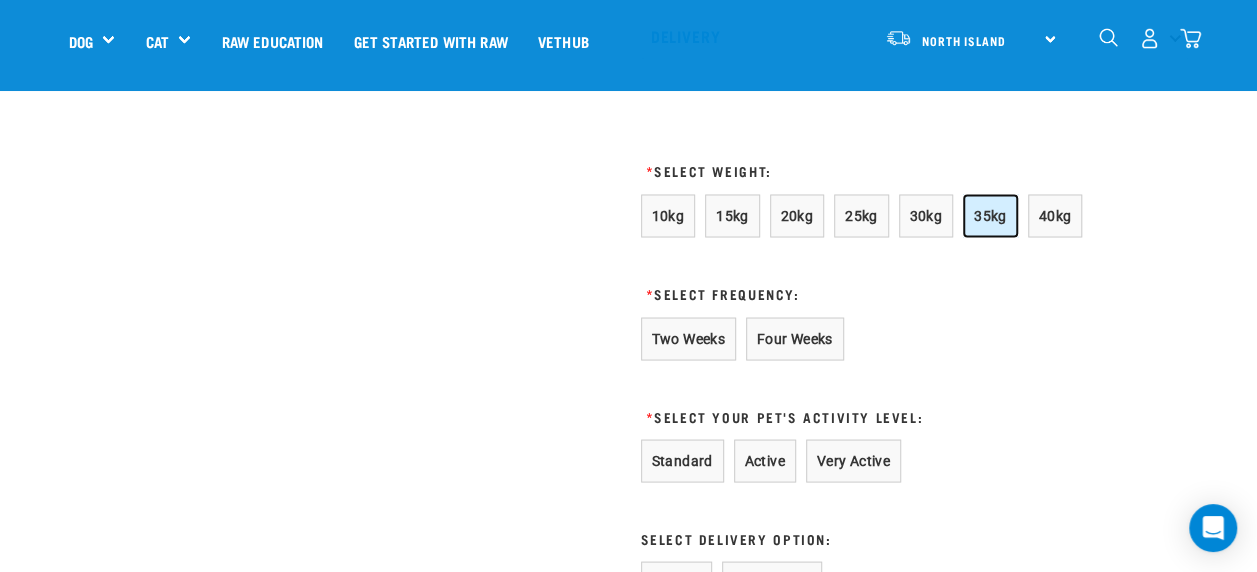 scroll, scrollTop: 1687, scrollLeft: 0, axis: vertical 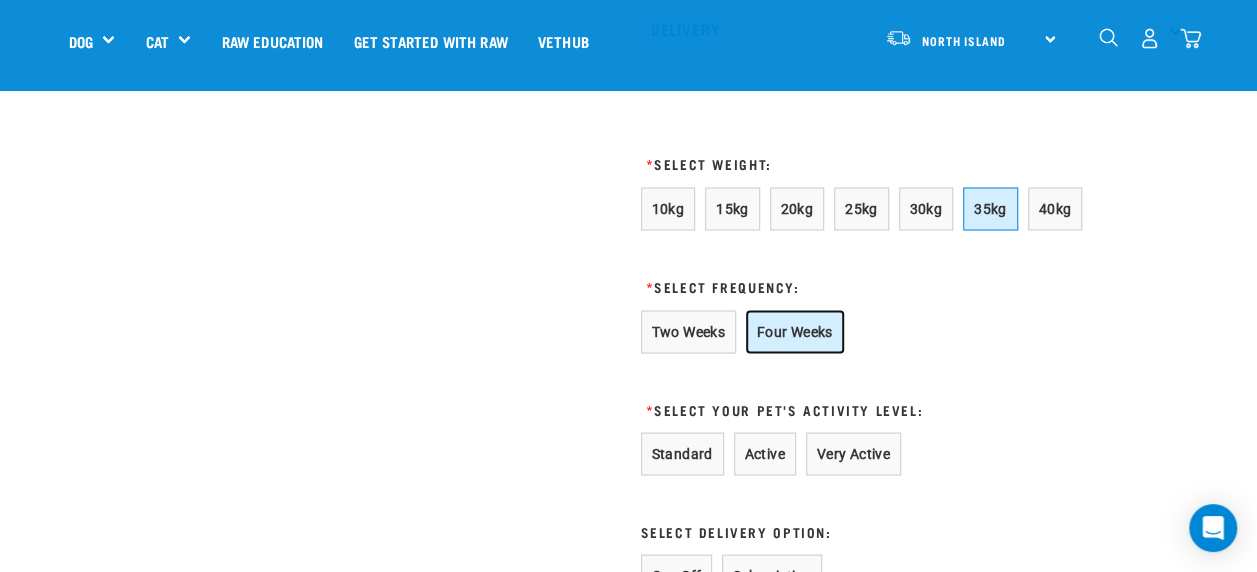 click on "Four Weeks" at bounding box center (795, 331) 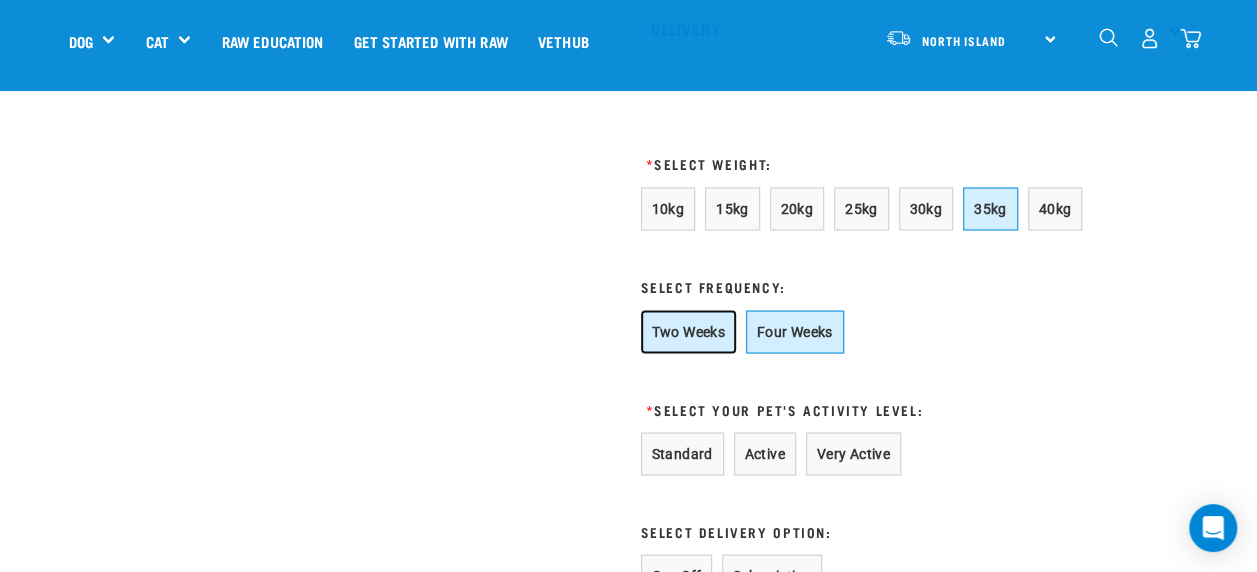 click on "Two Weeks" at bounding box center [688, 331] 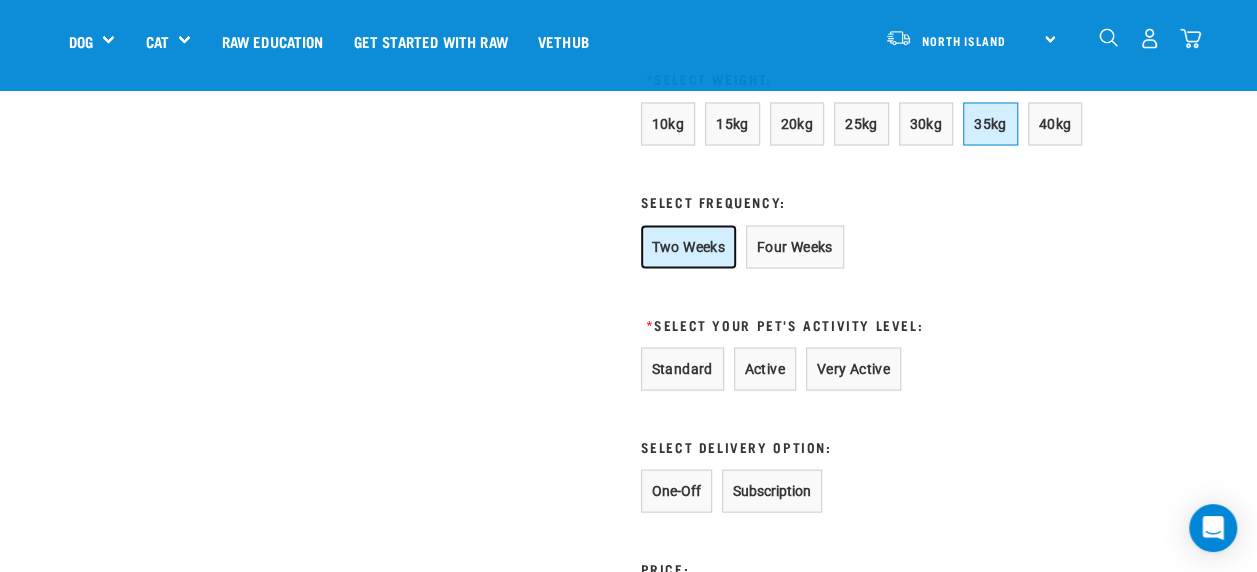 scroll, scrollTop: 1778, scrollLeft: 0, axis: vertical 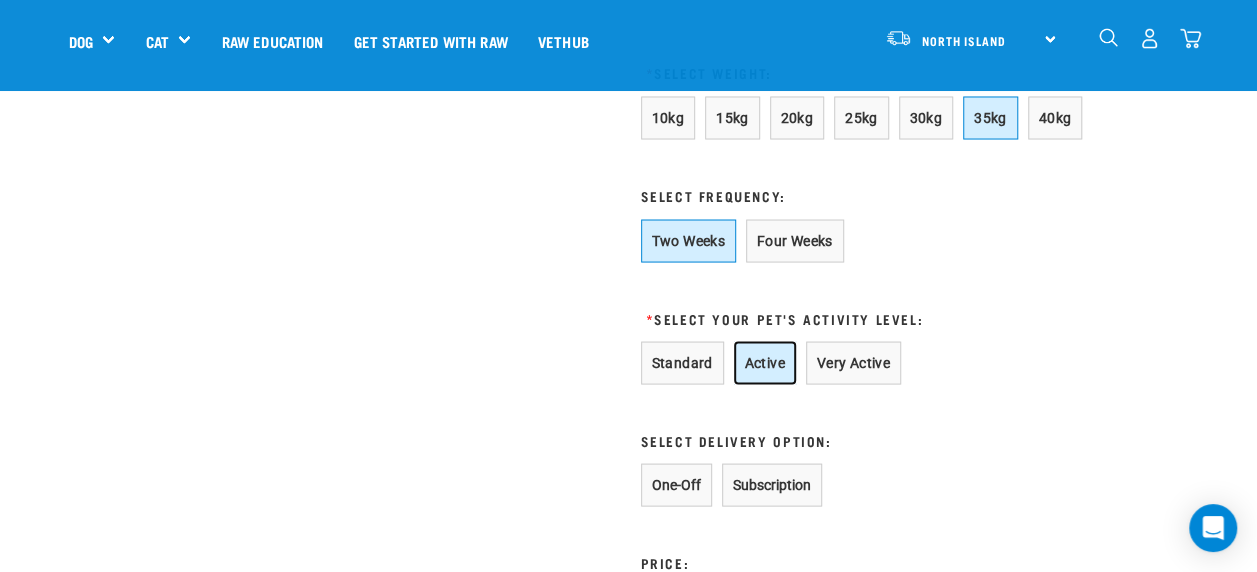 click on "Active" at bounding box center [765, 362] 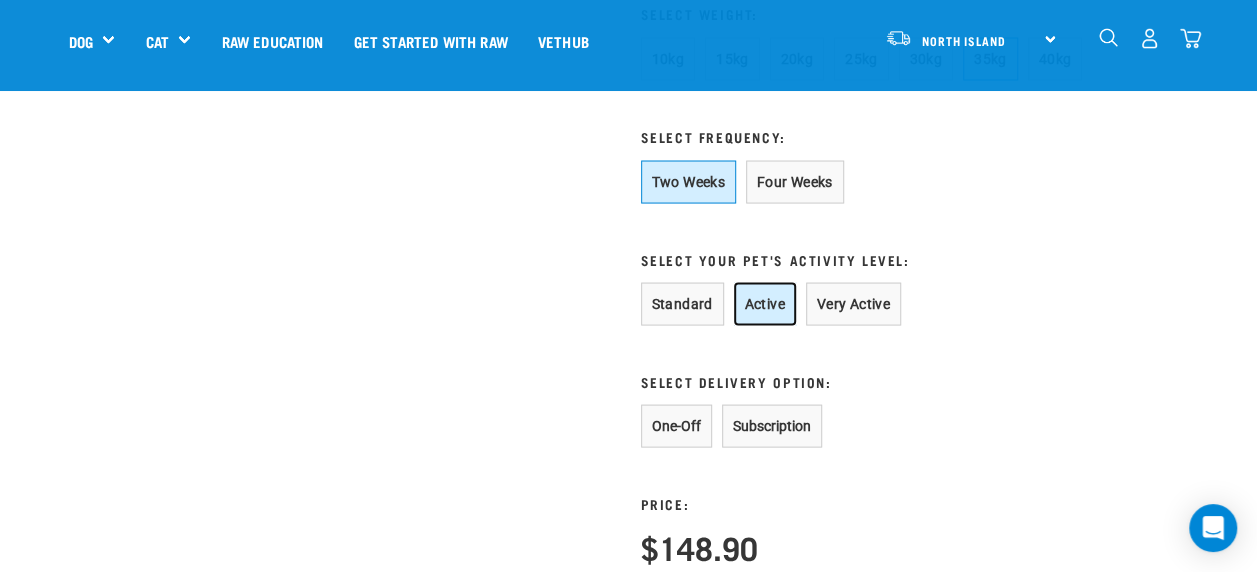 scroll, scrollTop: 1838, scrollLeft: 0, axis: vertical 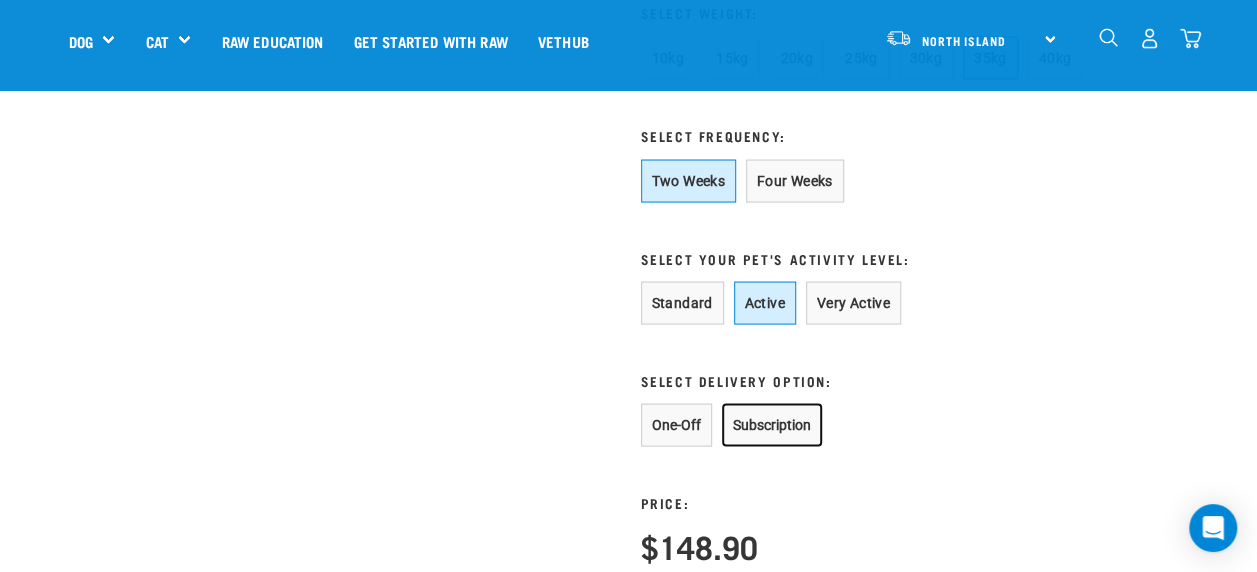 click on "Subscription" at bounding box center (772, 424) 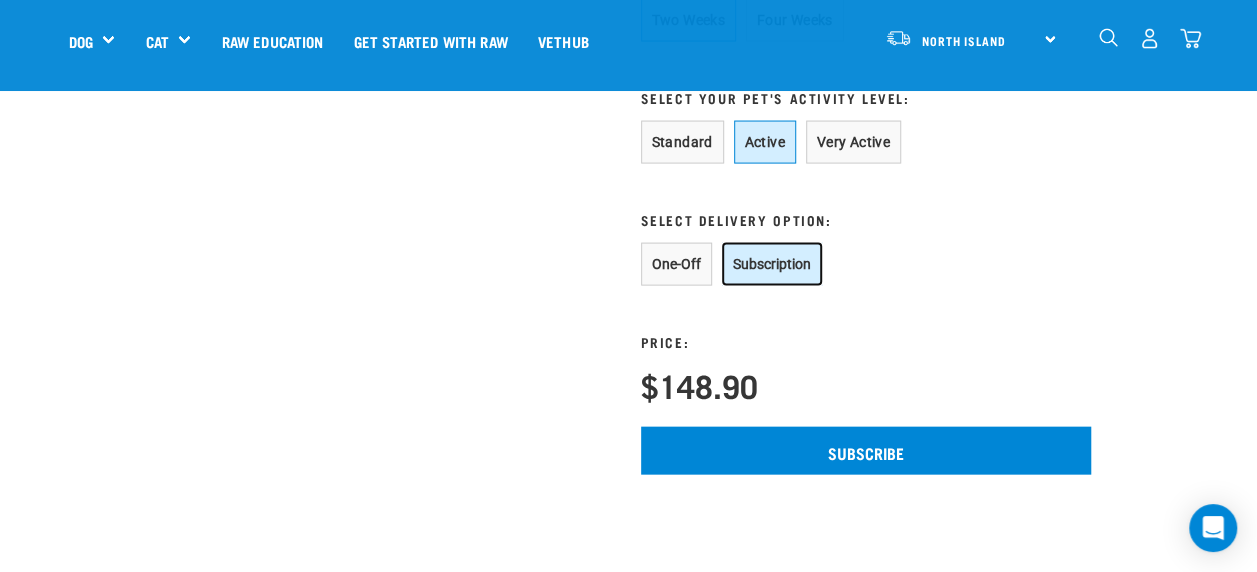 scroll, scrollTop: 2003, scrollLeft: 0, axis: vertical 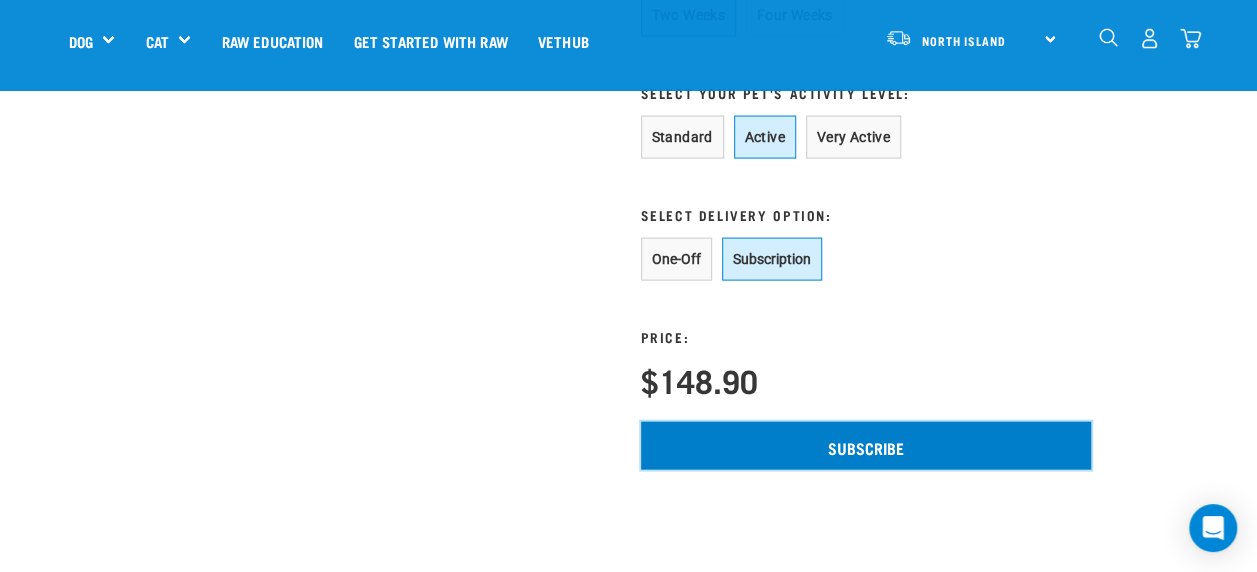 click on "Subscribe" at bounding box center (866, 446) 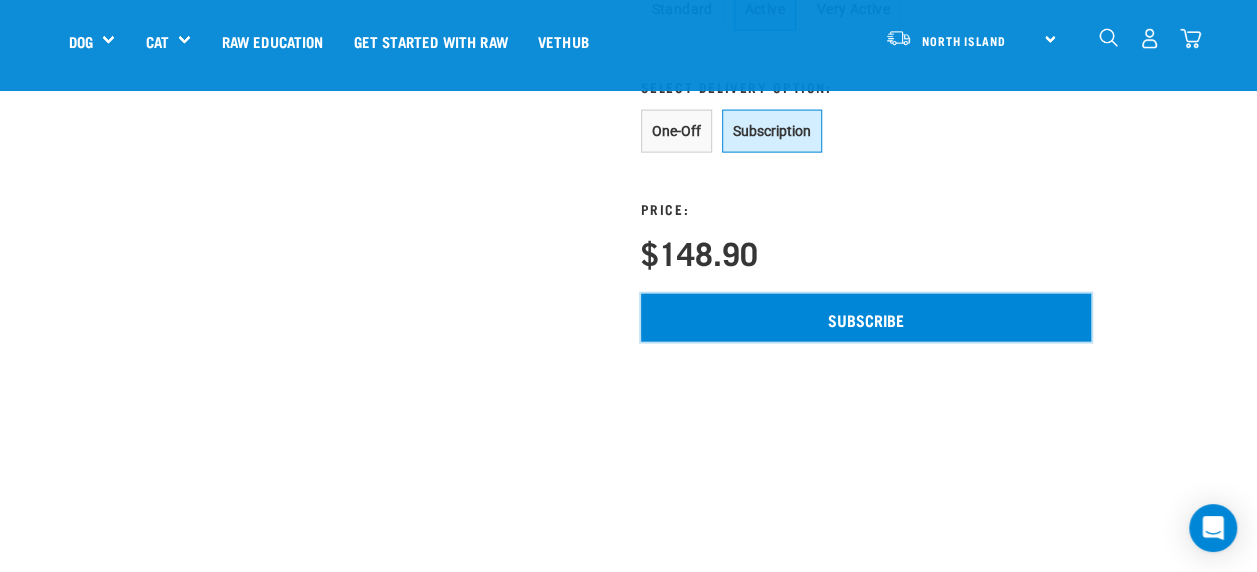scroll, scrollTop: 2166, scrollLeft: 0, axis: vertical 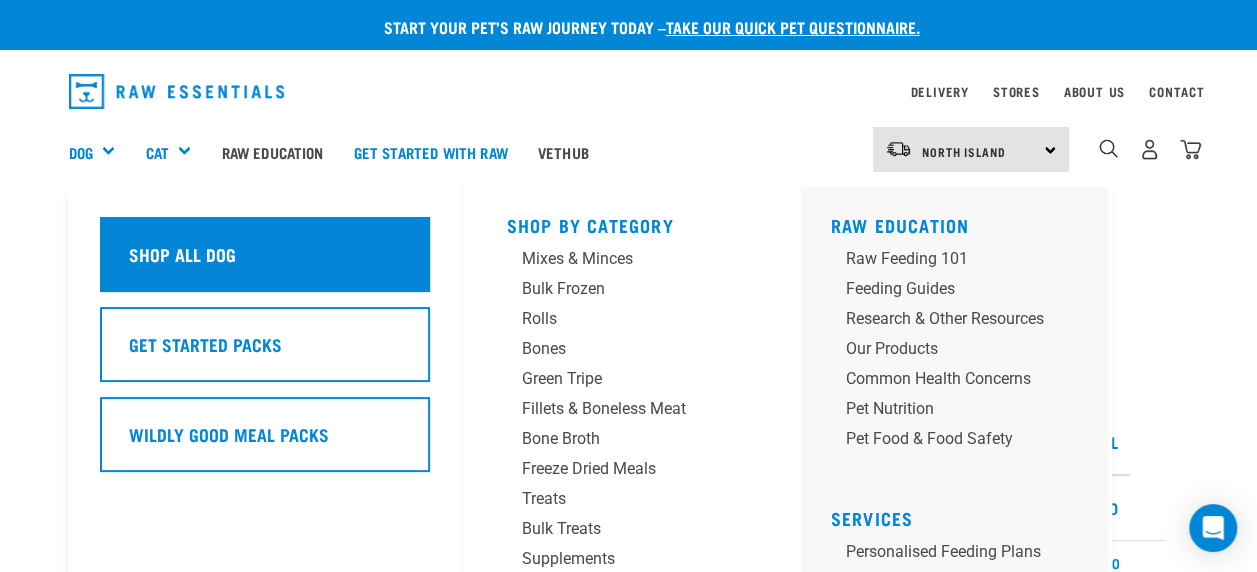 click on "Shop All Dog" at bounding box center (182, 254) 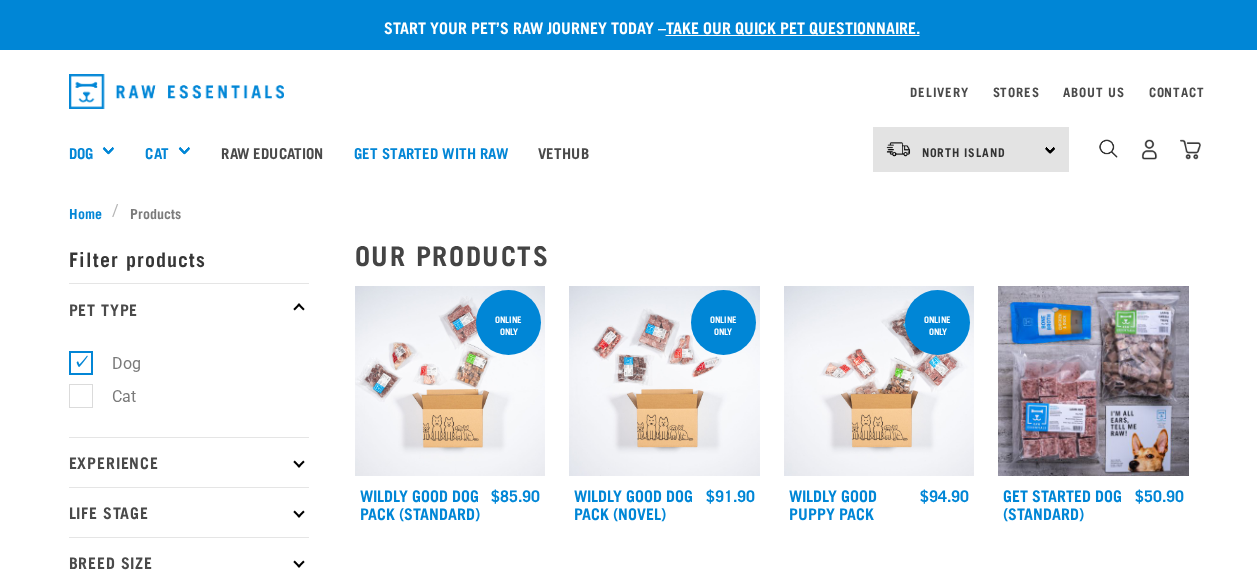 scroll, scrollTop: 0, scrollLeft: 0, axis: both 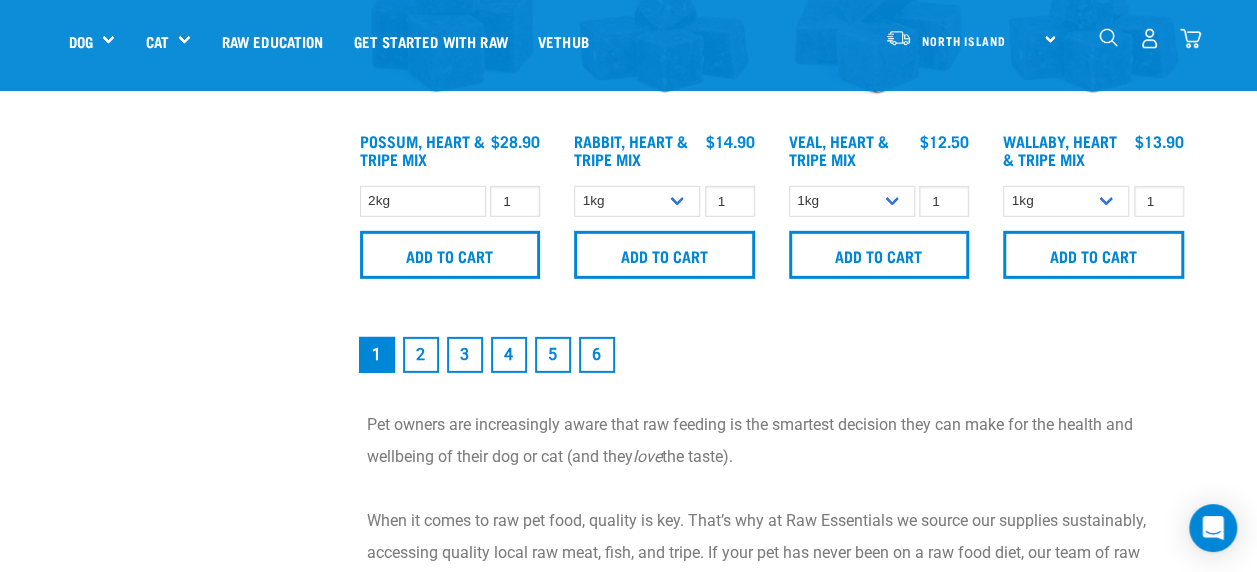 click on "2" at bounding box center (421, 355) 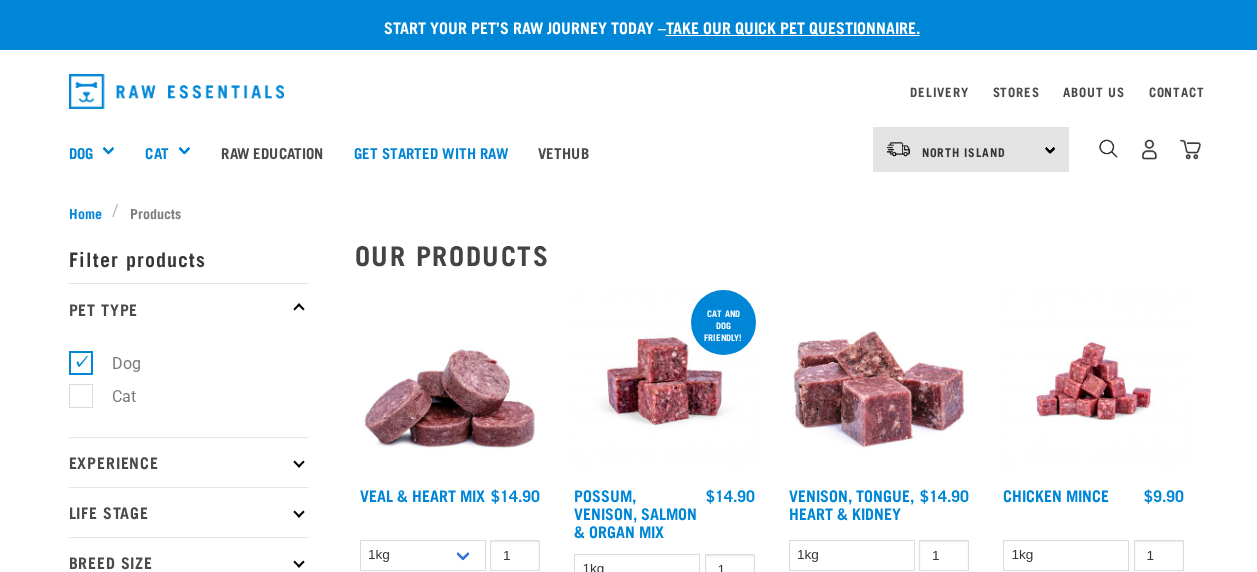 scroll, scrollTop: 0, scrollLeft: 0, axis: both 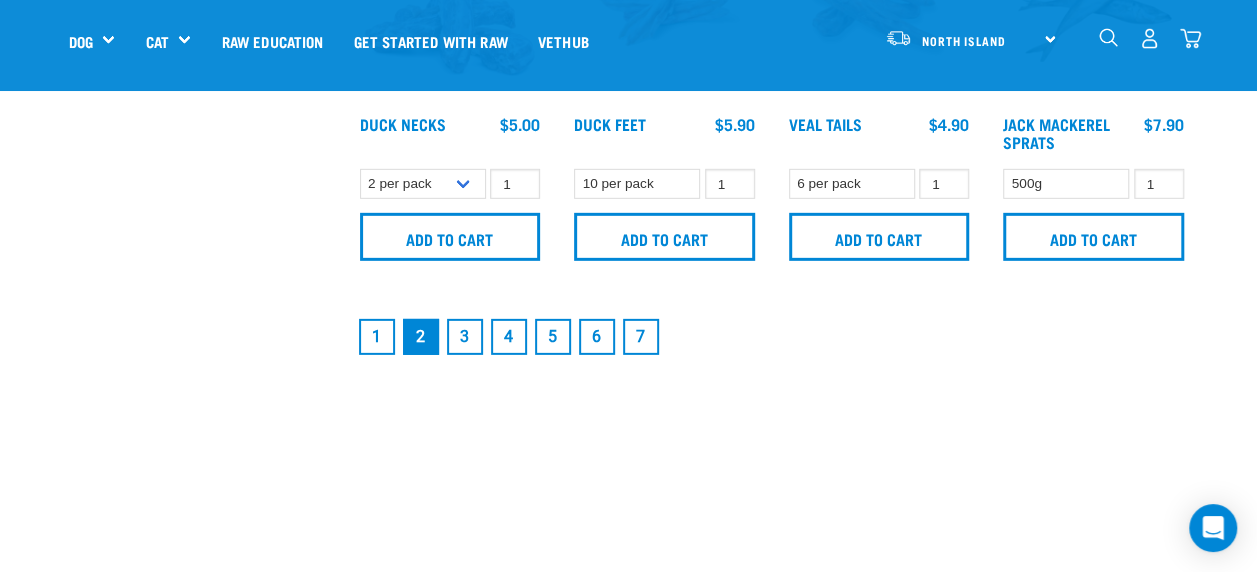 click on "3" at bounding box center (465, 337) 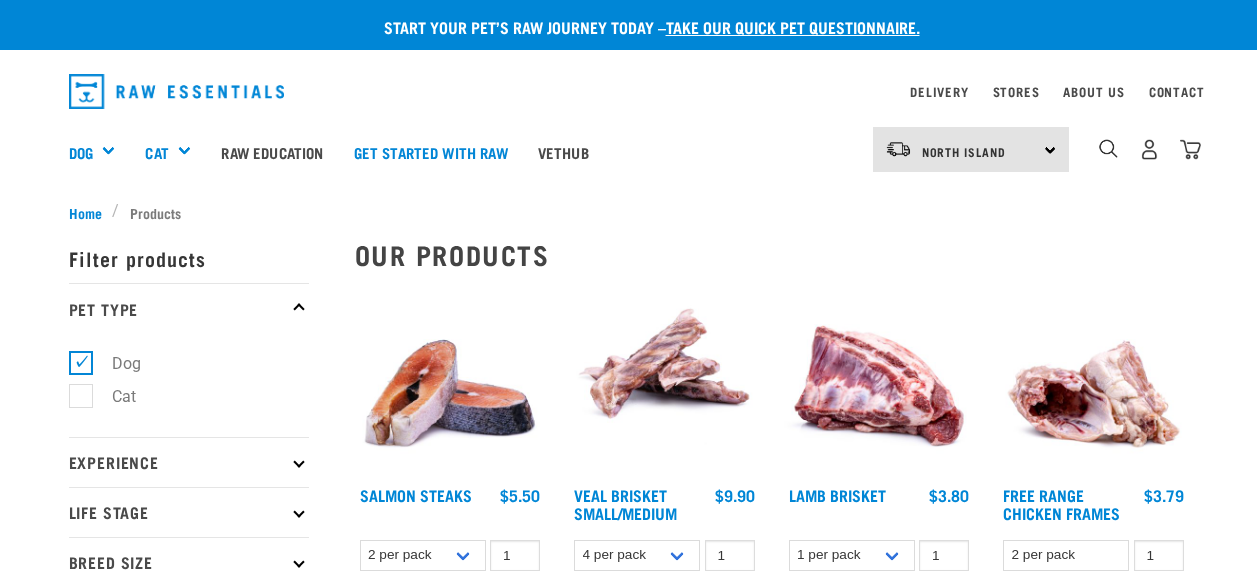 scroll, scrollTop: 0, scrollLeft: 0, axis: both 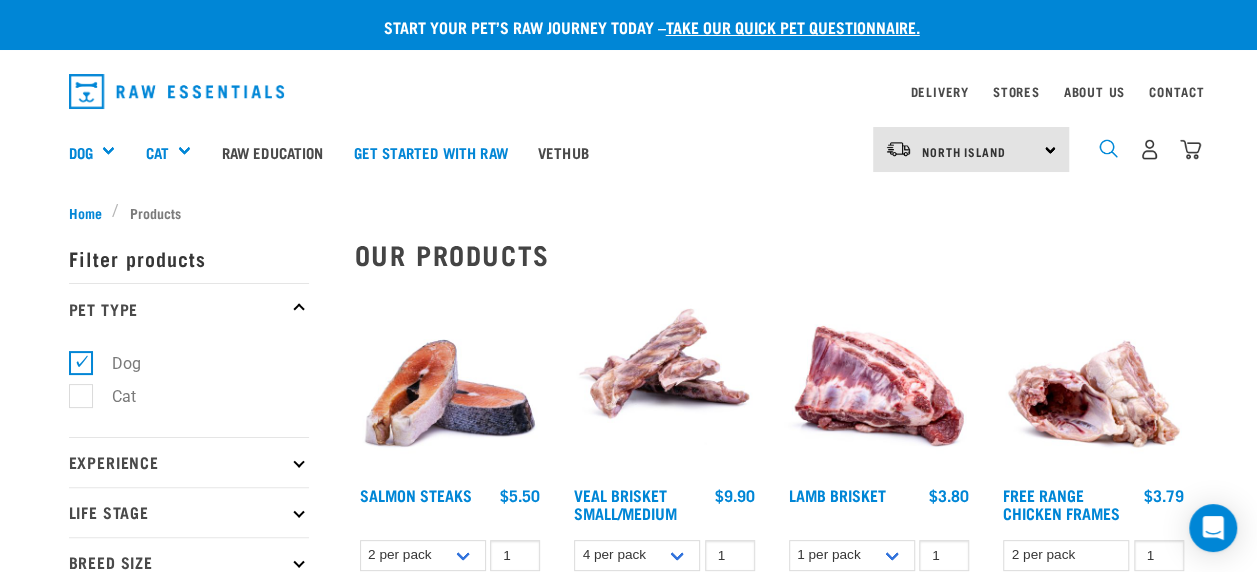 click at bounding box center [1108, 148] 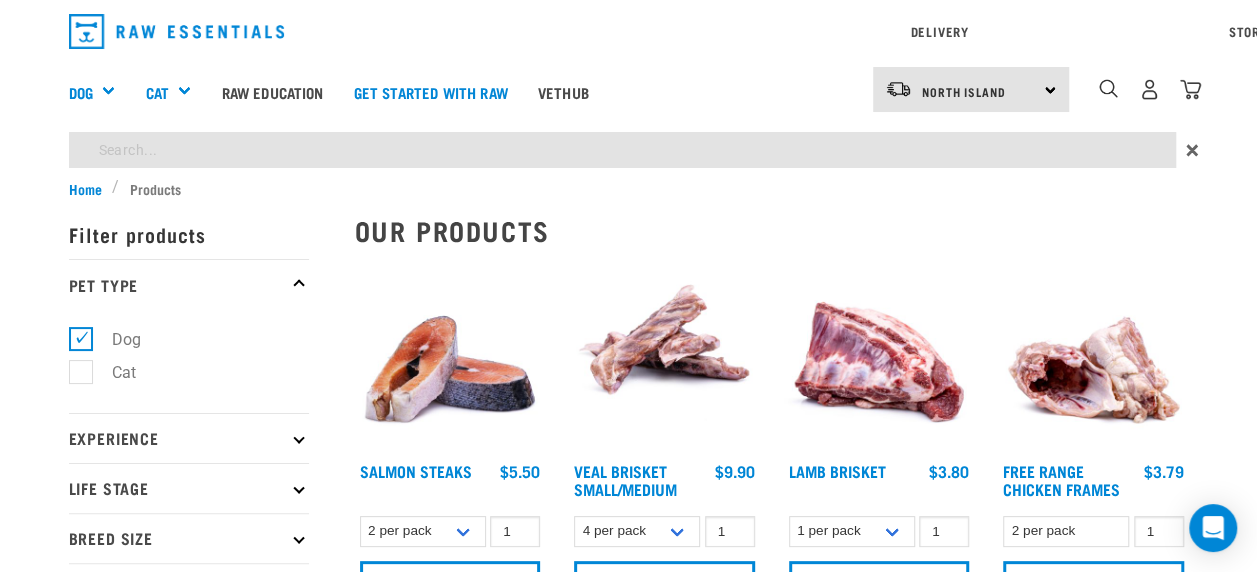click on "Start your pet’s raw journey today –  take our quick pet questionnaire.
Delivery
Stores
About Us
Contact" at bounding box center (628, 1715) 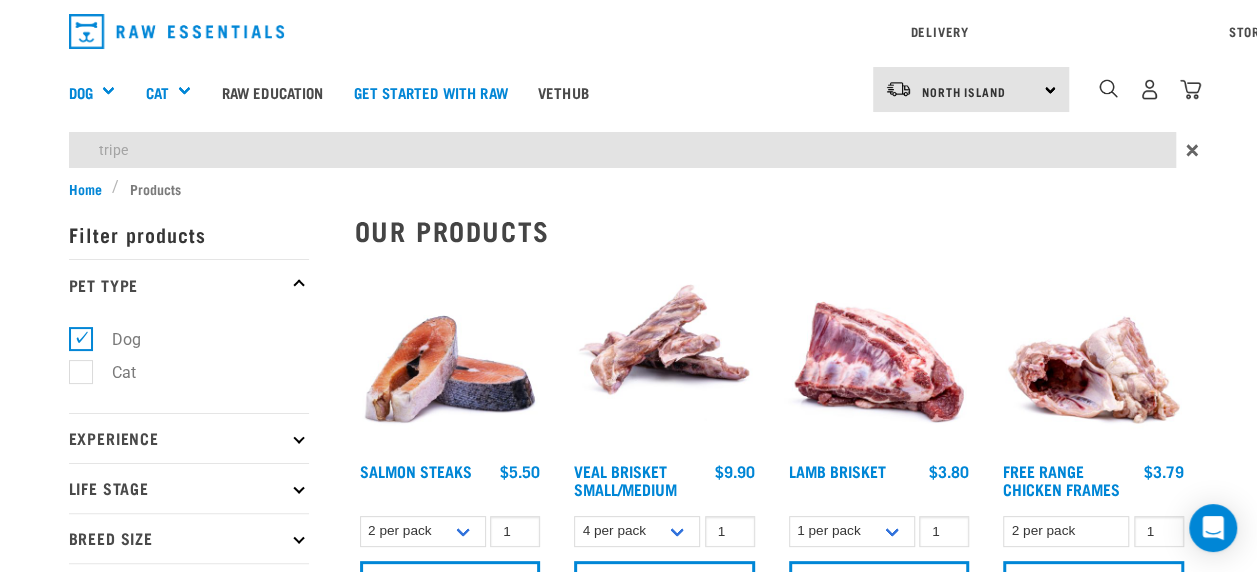 click on "tripe" at bounding box center [622, 150] 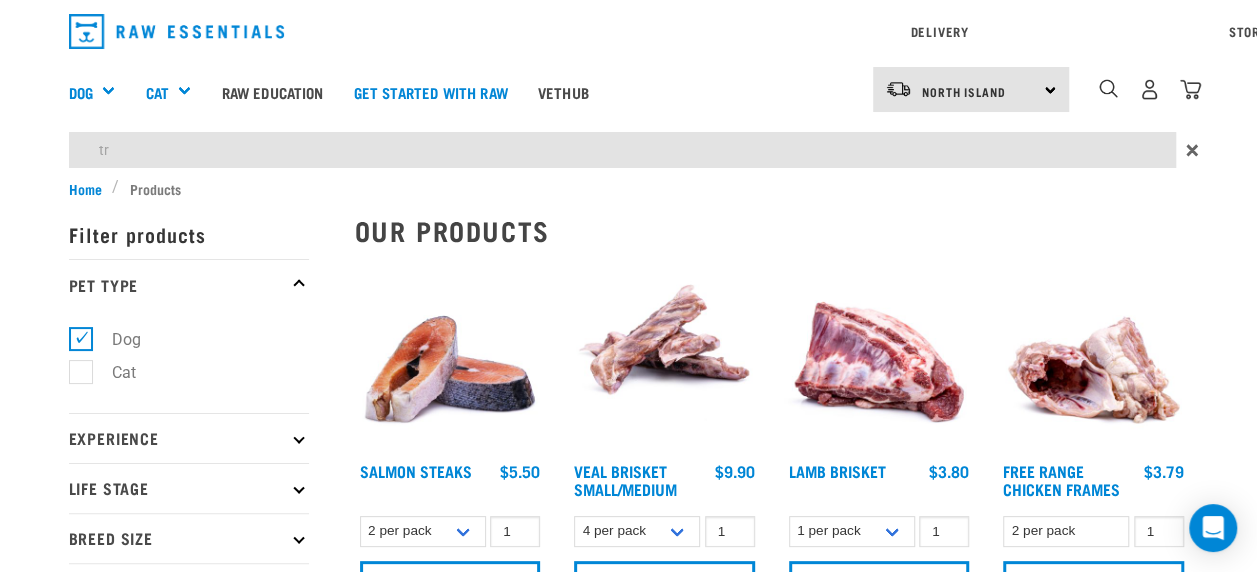type on "tripe" 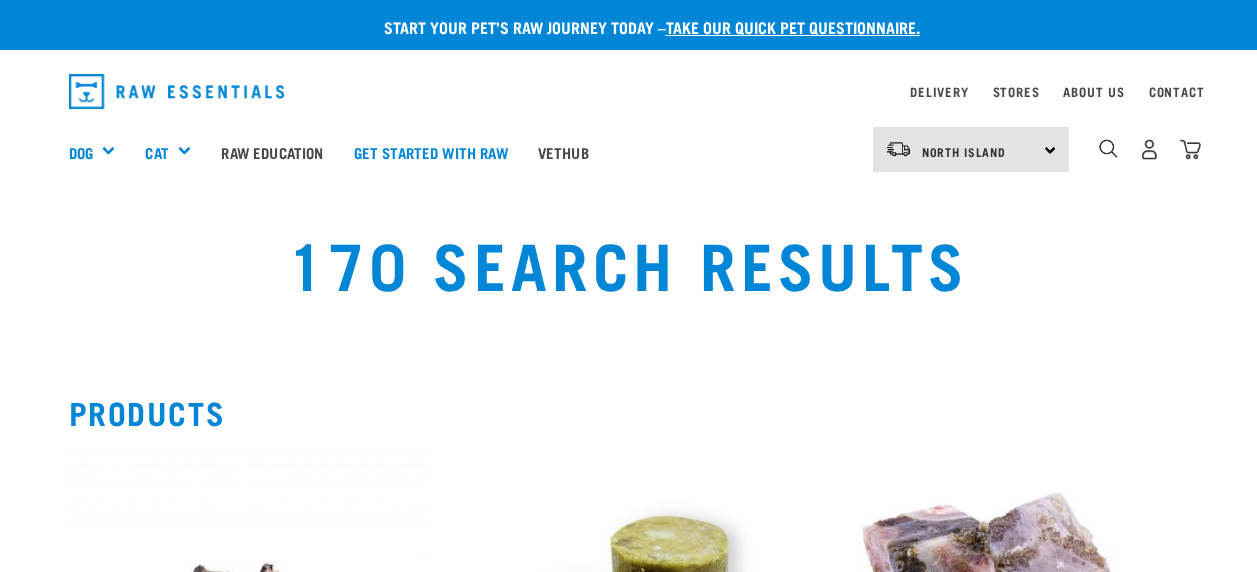 scroll, scrollTop: 0, scrollLeft: 0, axis: both 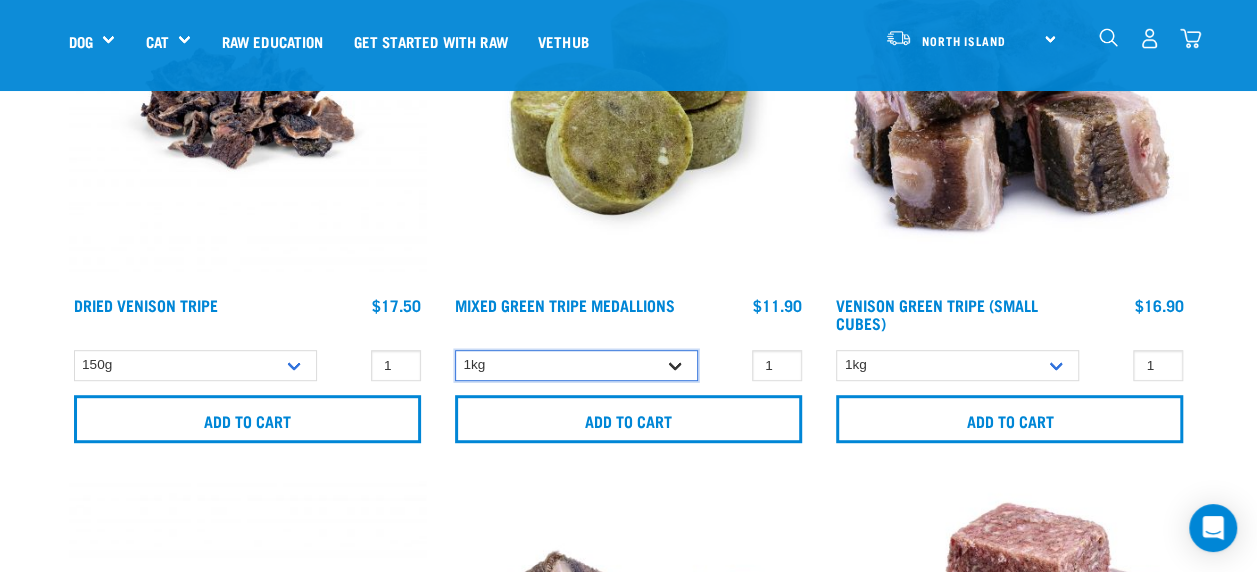 click on "1kg" at bounding box center [576, 365] 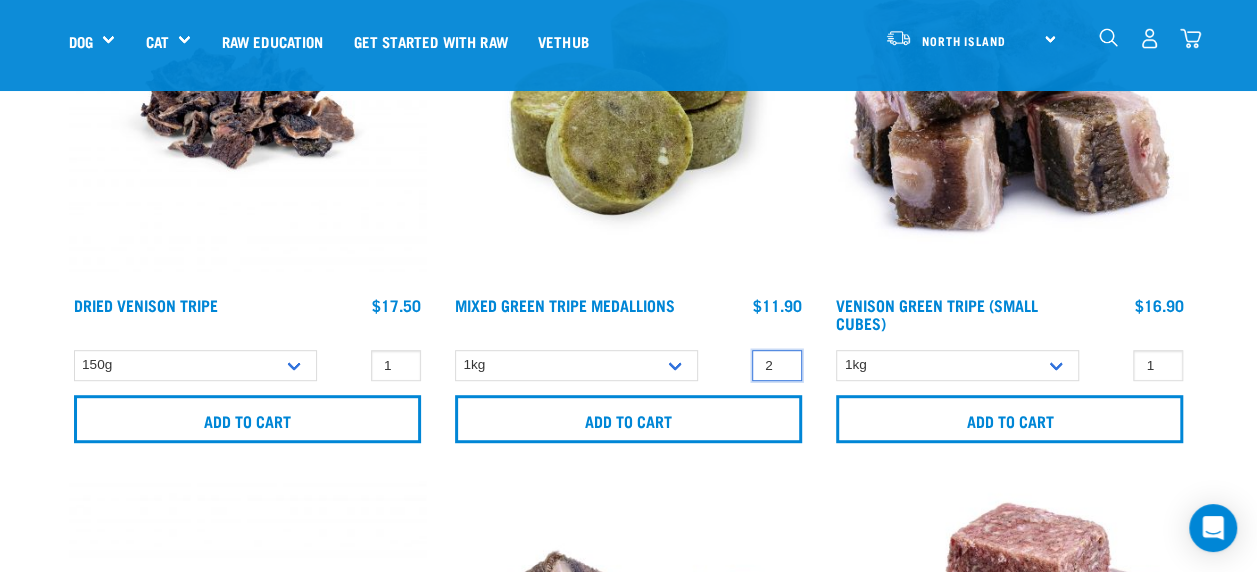 type on "2" 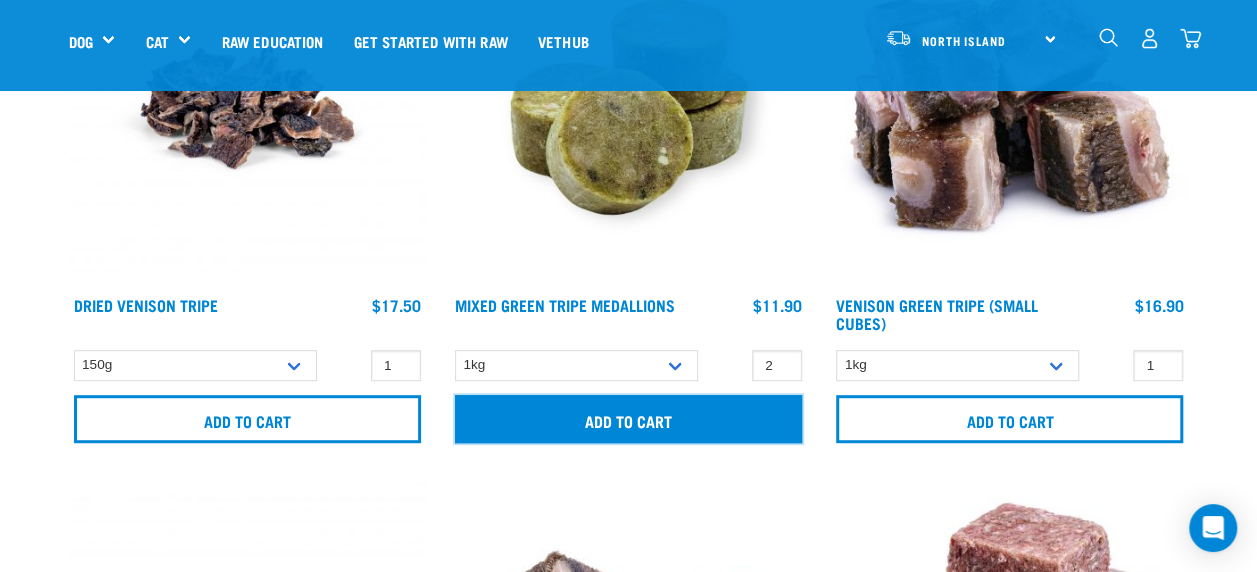 click on "Add to cart" at bounding box center (628, 419) 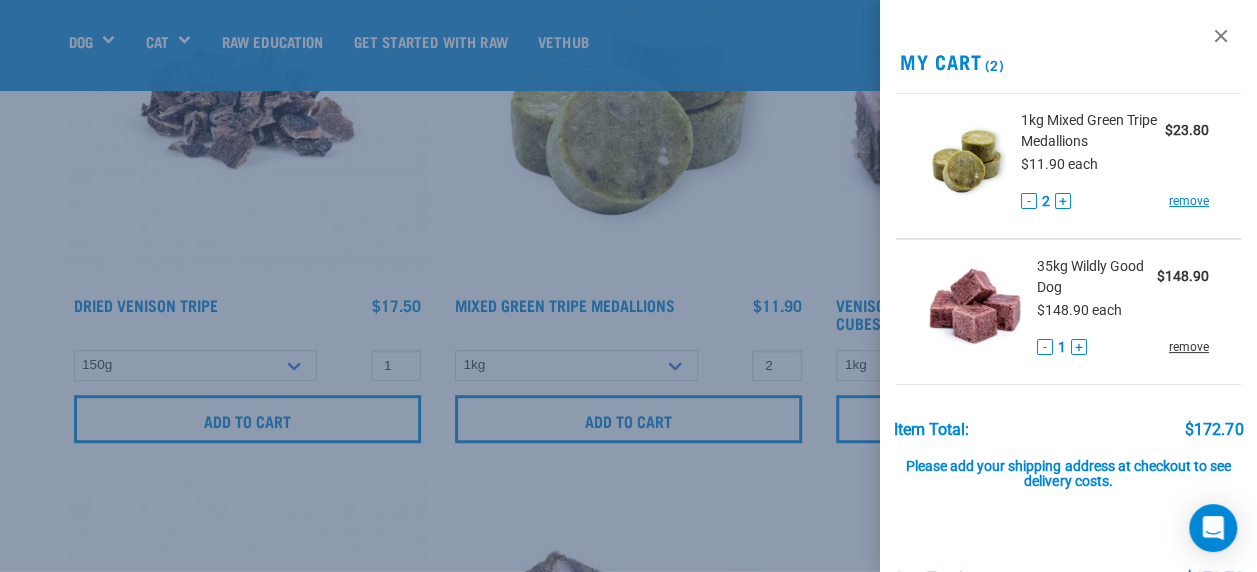 click on "remove" at bounding box center (1189, 347) 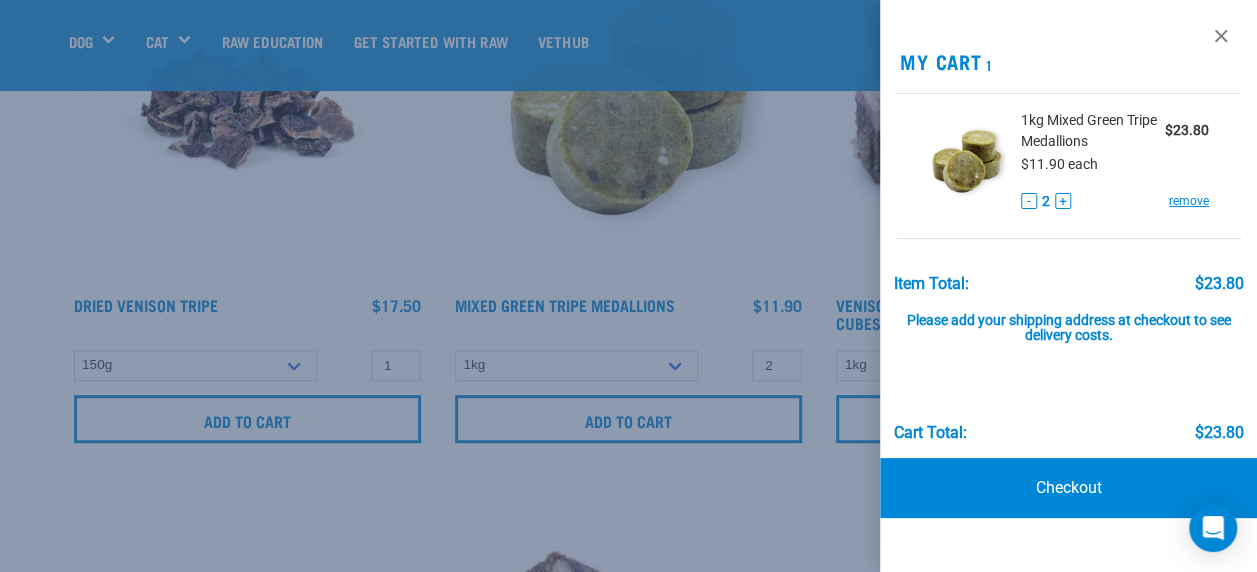 click at bounding box center (628, 286) 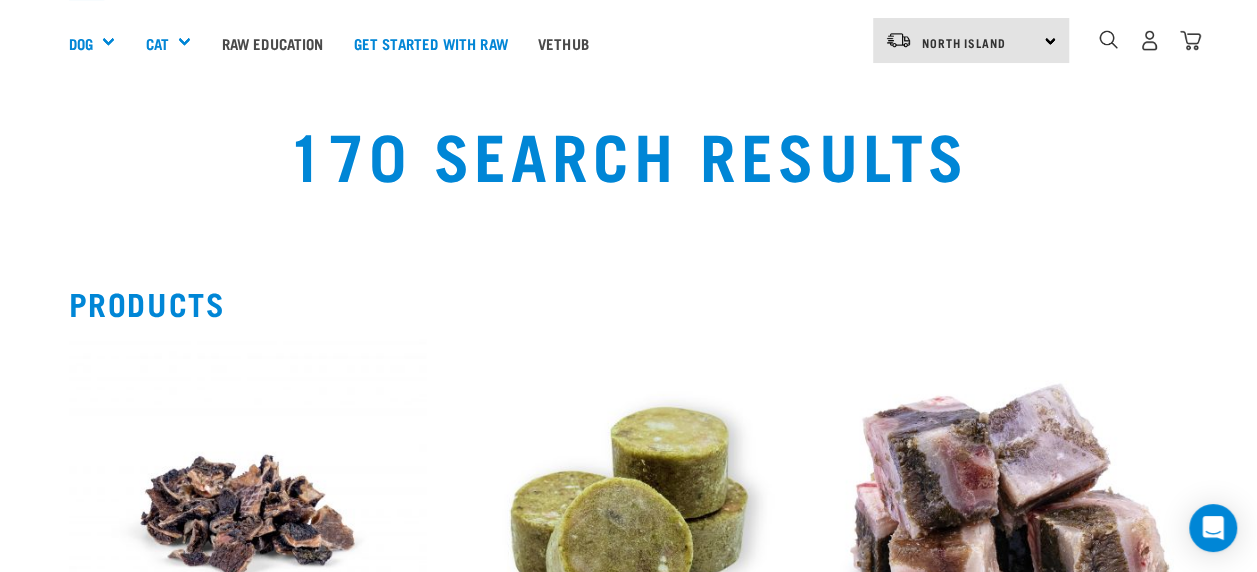 scroll, scrollTop: 0, scrollLeft: 0, axis: both 